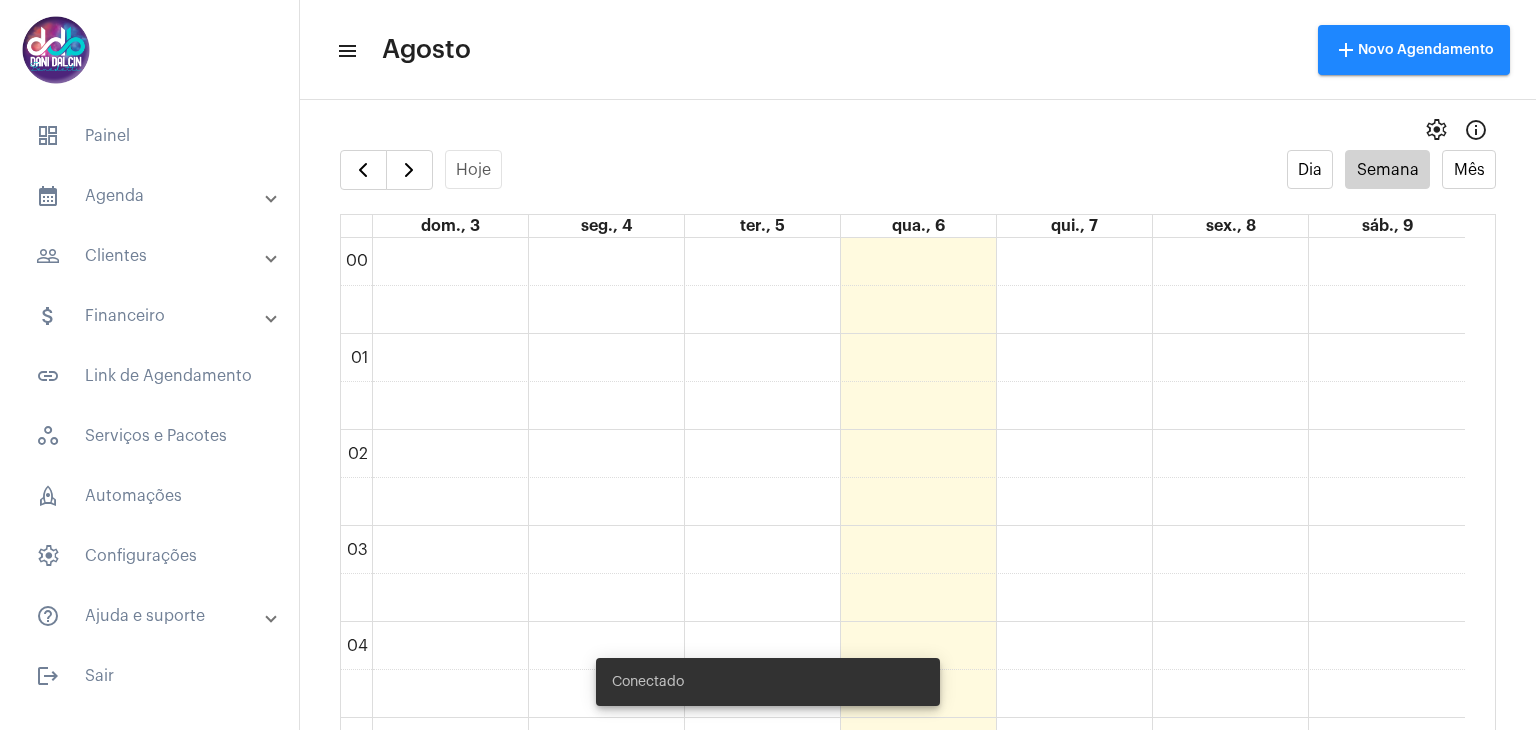 scroll, scrollTop: 0, scrollLeft: 0, axis: both 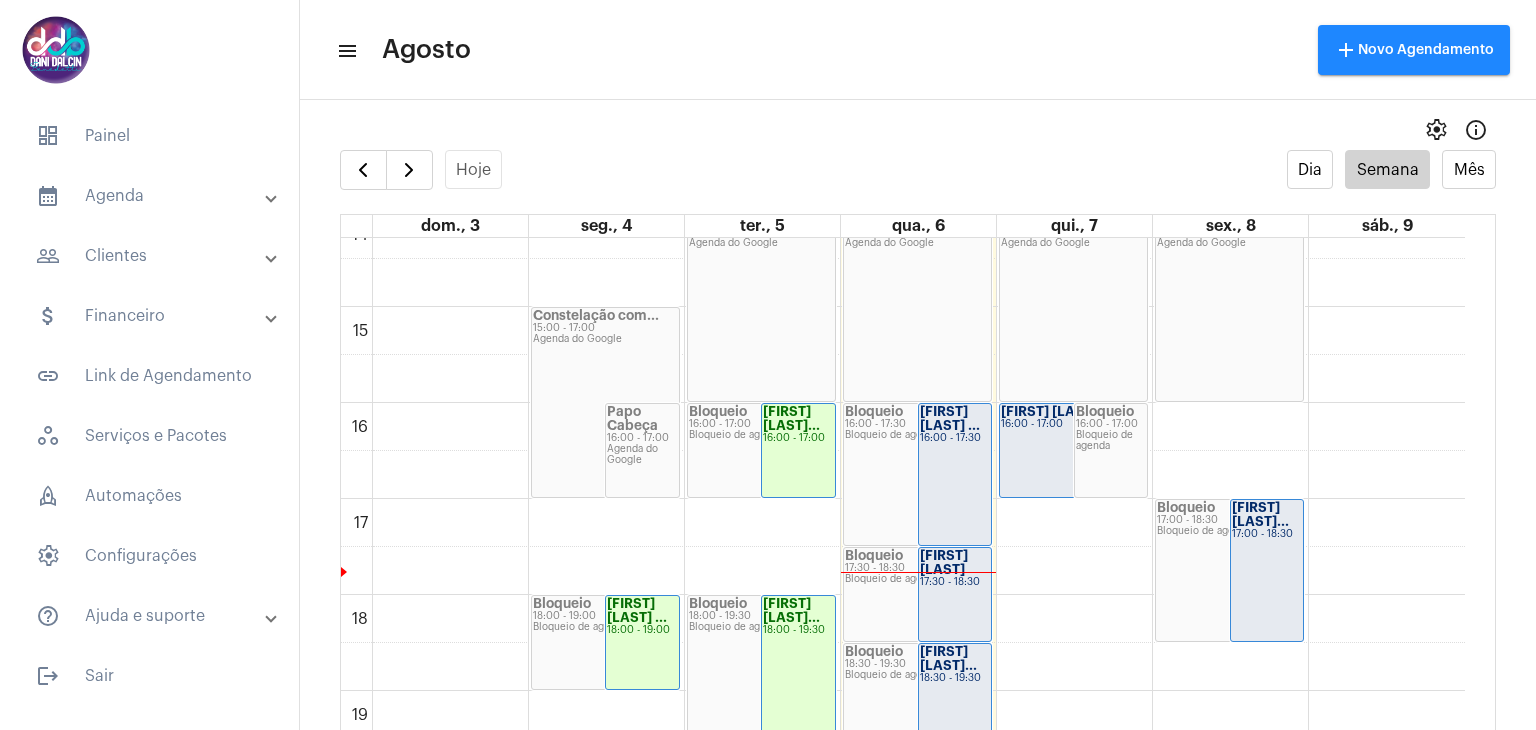 click on "[FIRST] [LAST] ...
16:00 - 17:30" 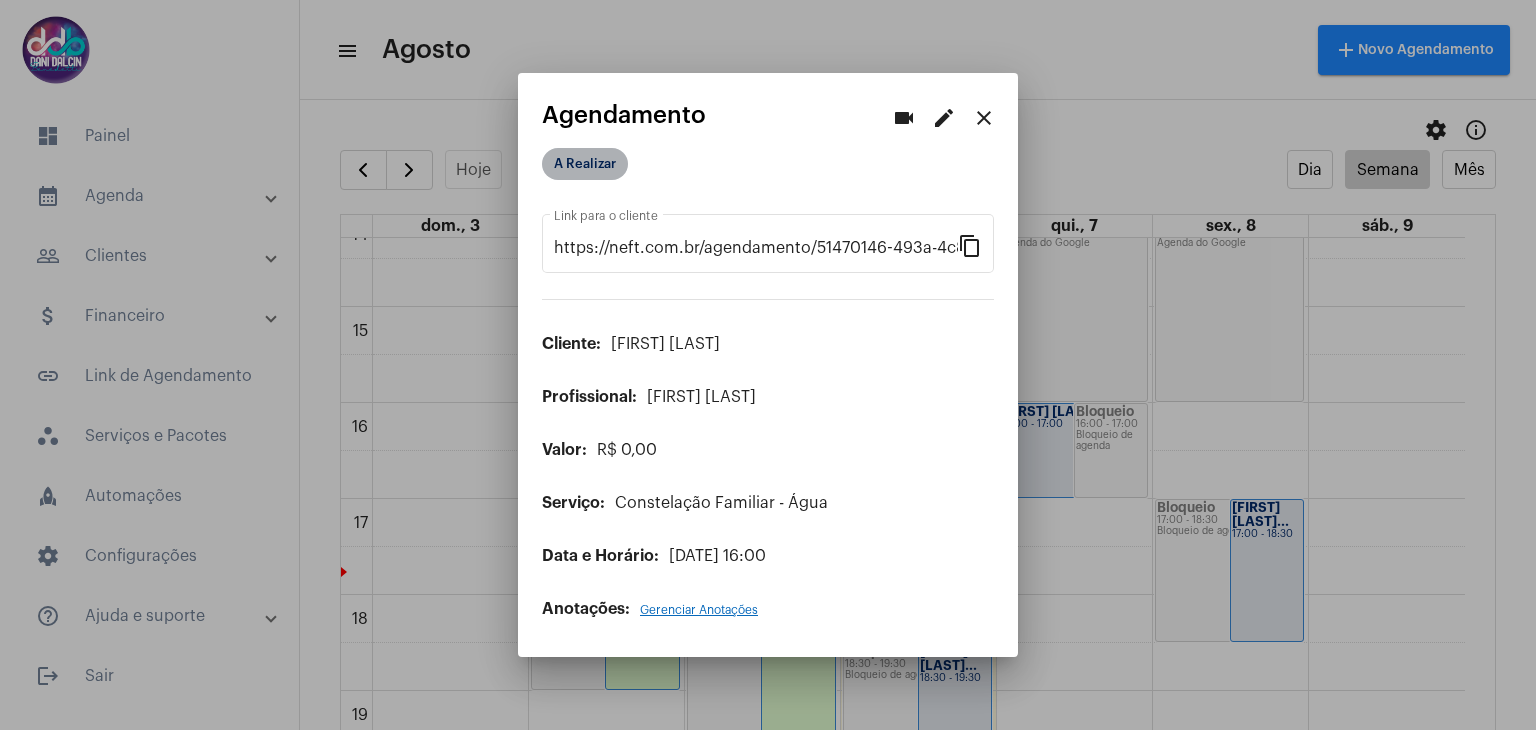 click on "A Realizar" at bounding box center (585, 164) 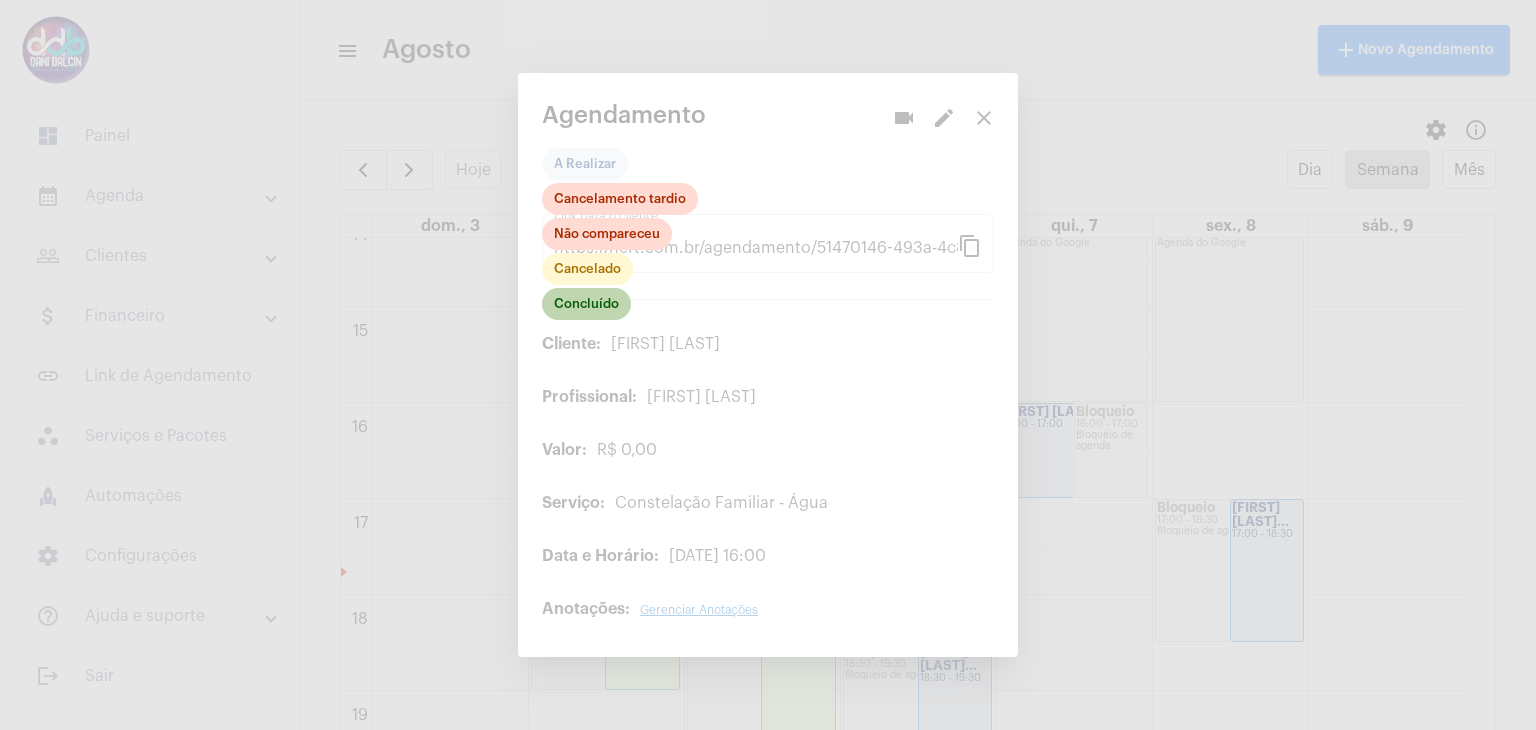 click on "Concluído" 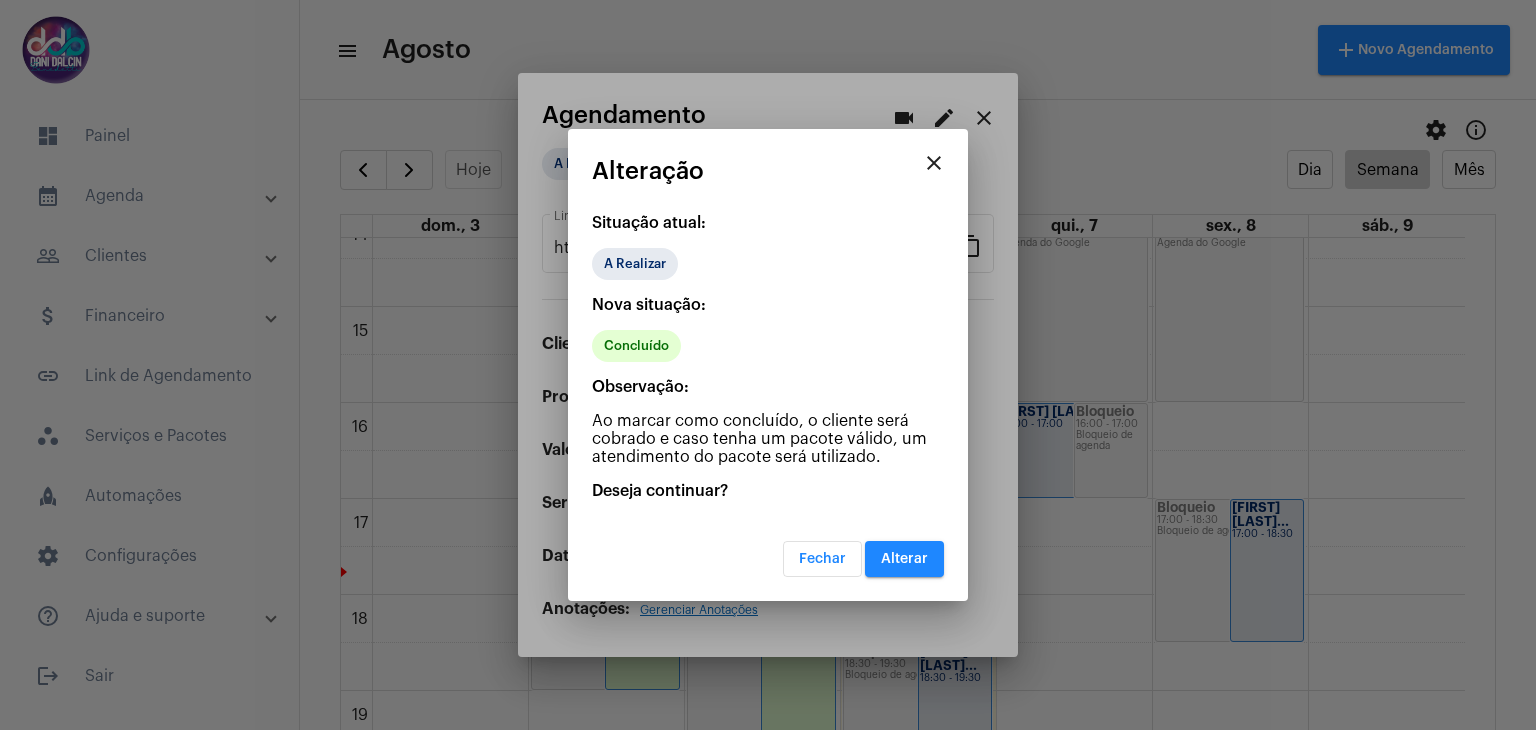click on "Alterar" at bounding box center (904, 559) 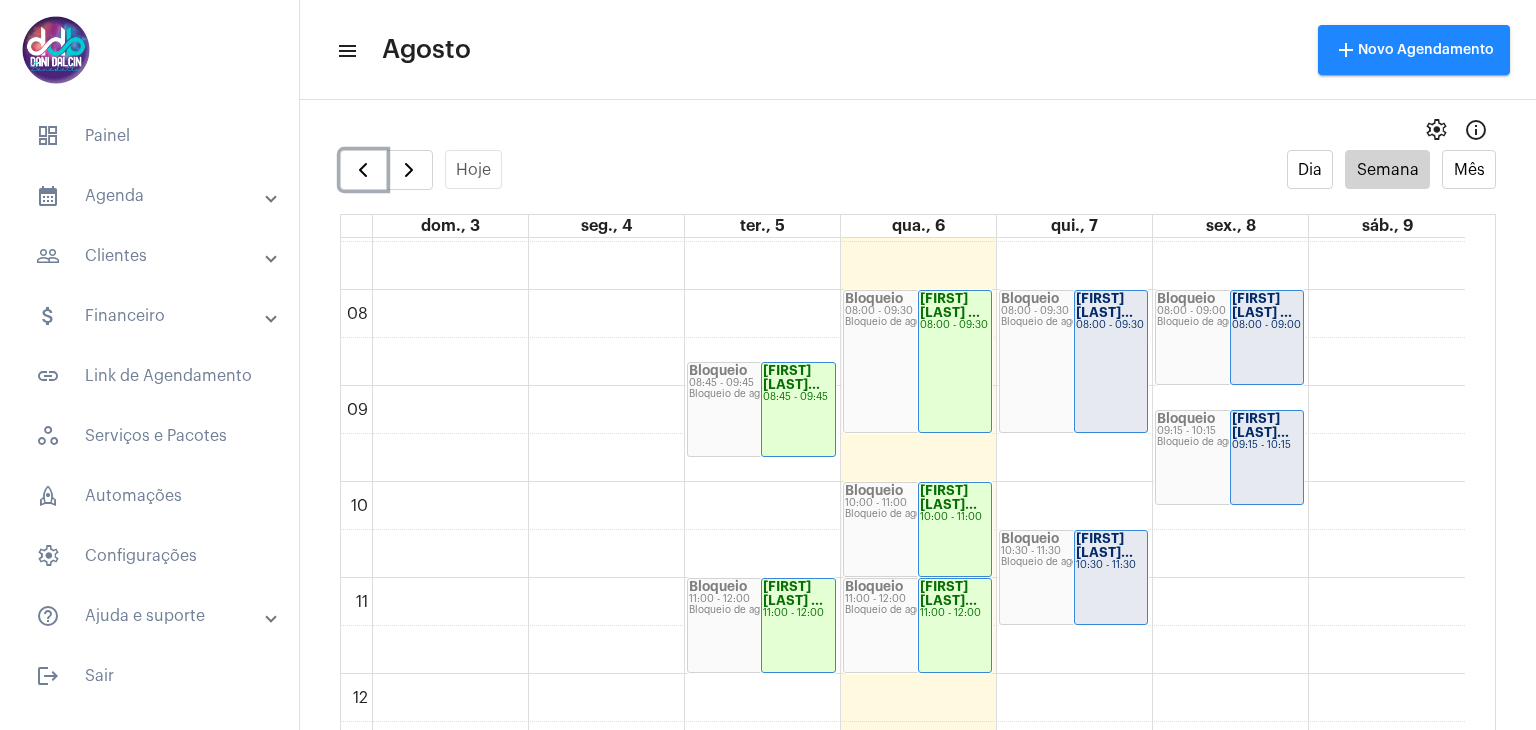 scroll, scrollTop: 571, scrollLeft: 0, axis: vertical 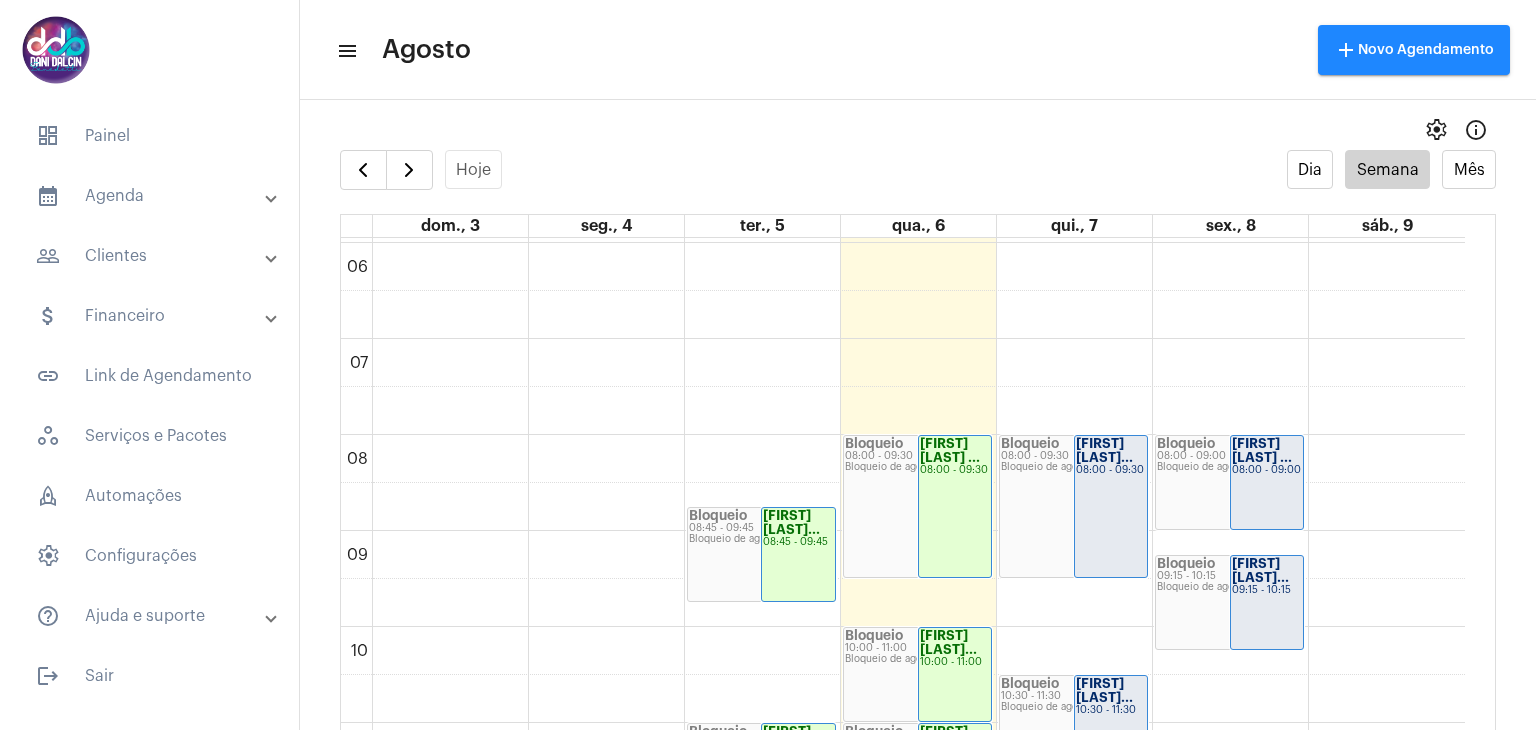 click on "people_outline  Clientes" at bounding box center [151, 256] 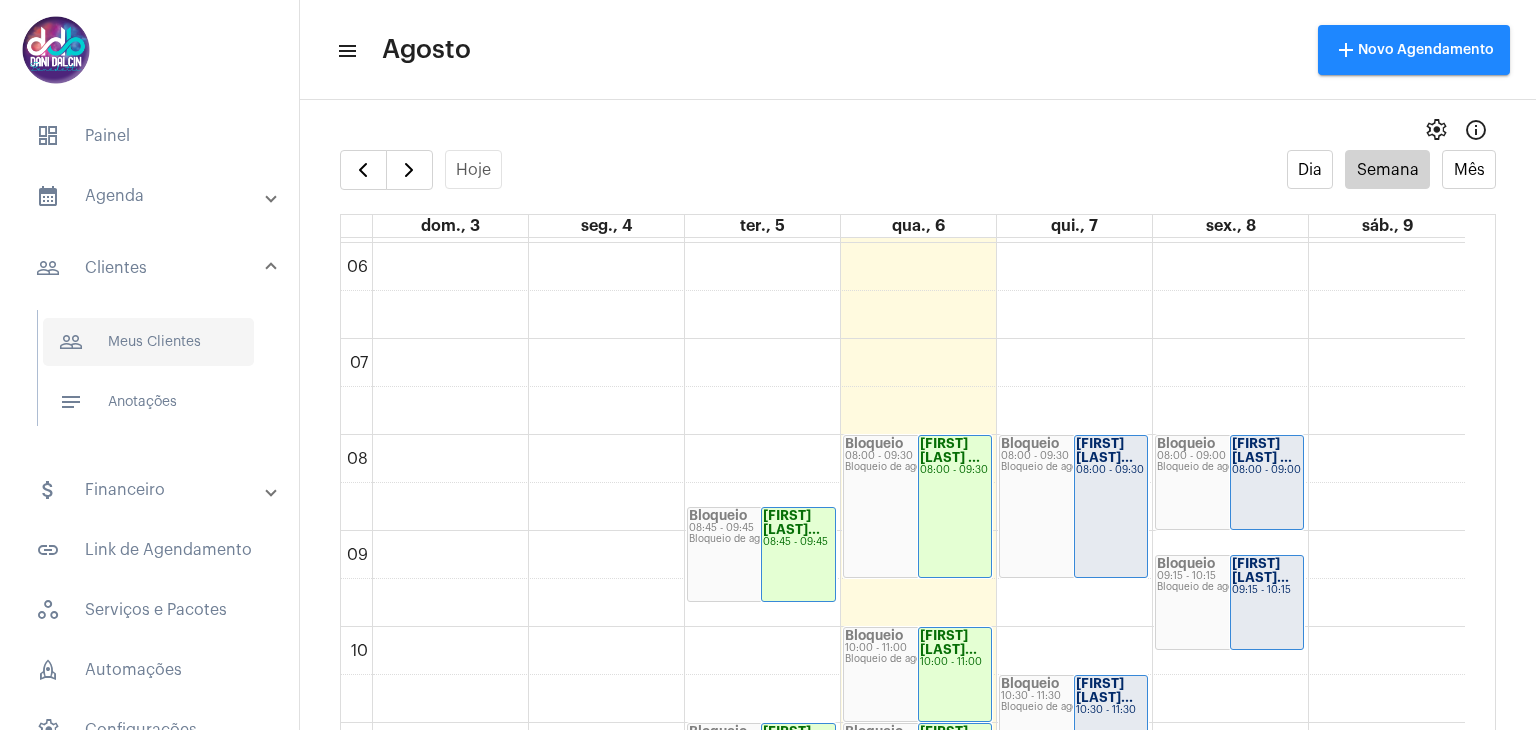 click on "people_outline  Meus Clientes" at bounding box center (148, 342) 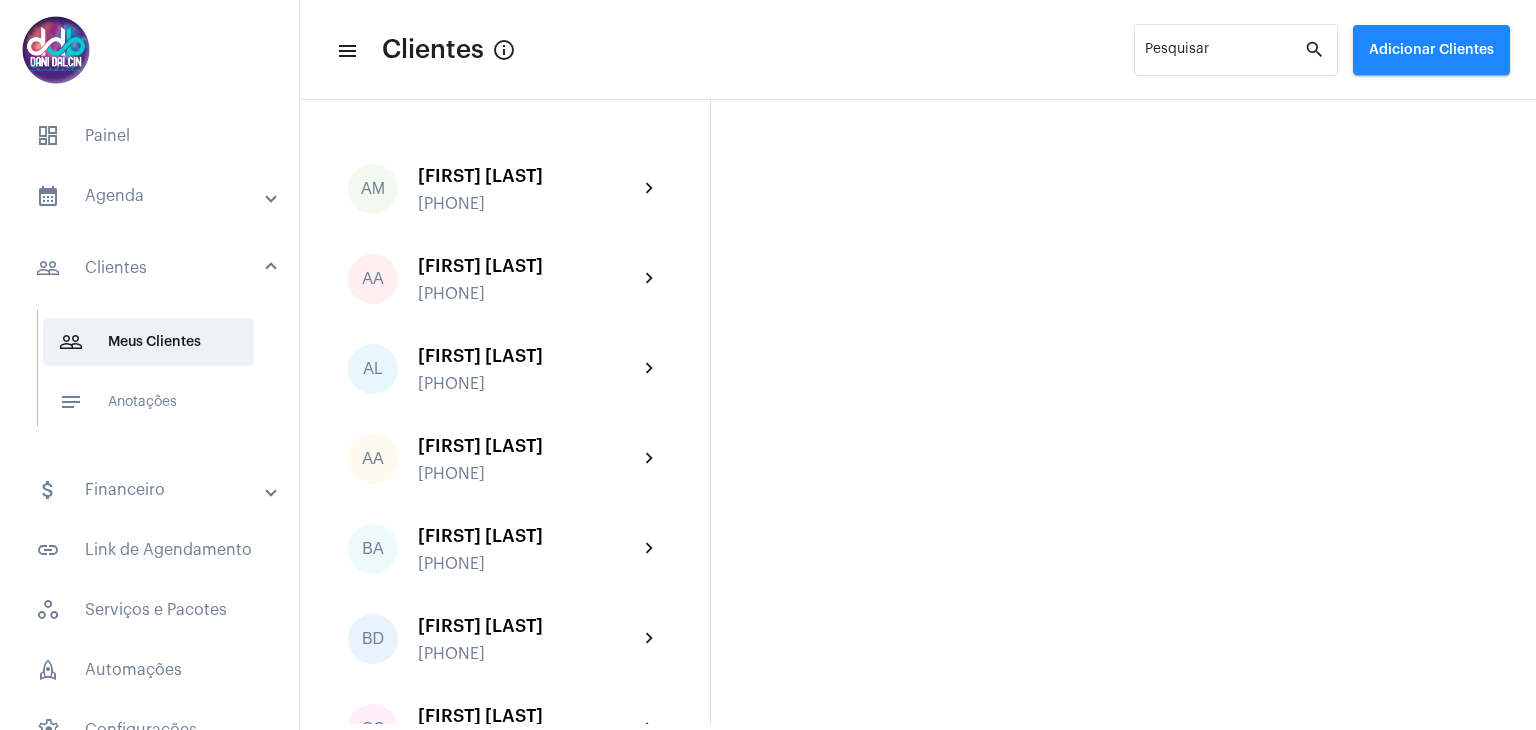 click on "Adicionar Clientes" 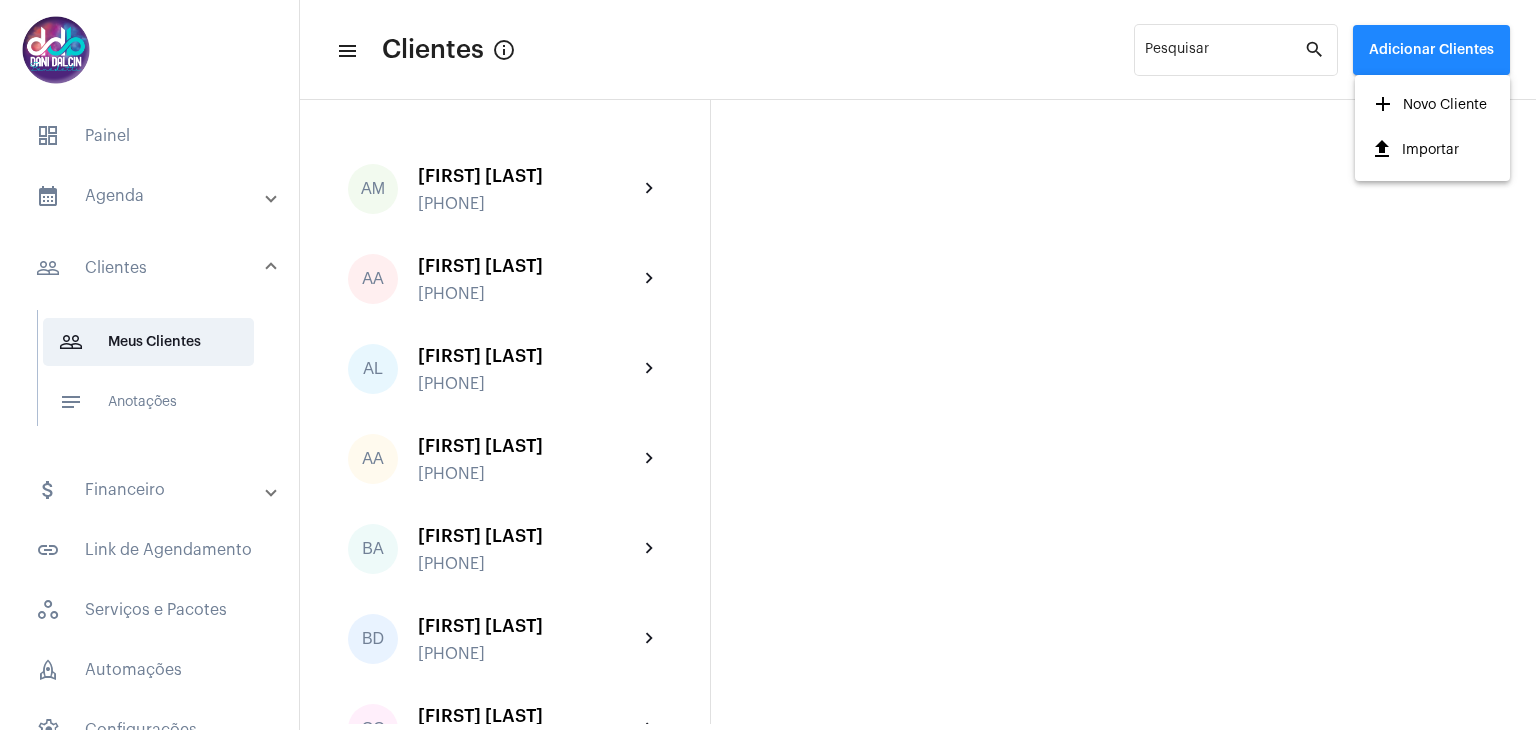 click on "add  Novo Cliente" at bounding box center (1429, 105) 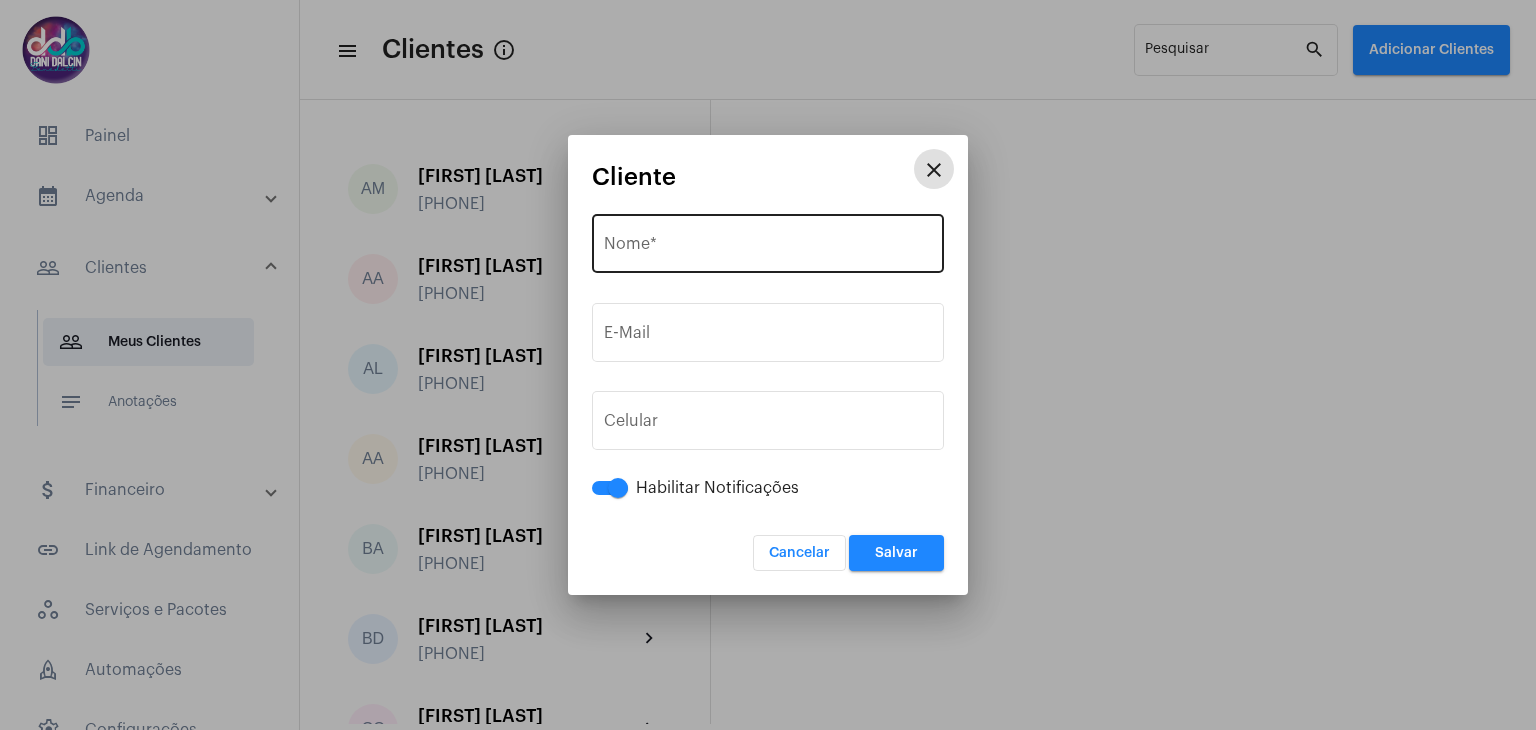 click on "Nome  *" at bounding box center [768, 248] 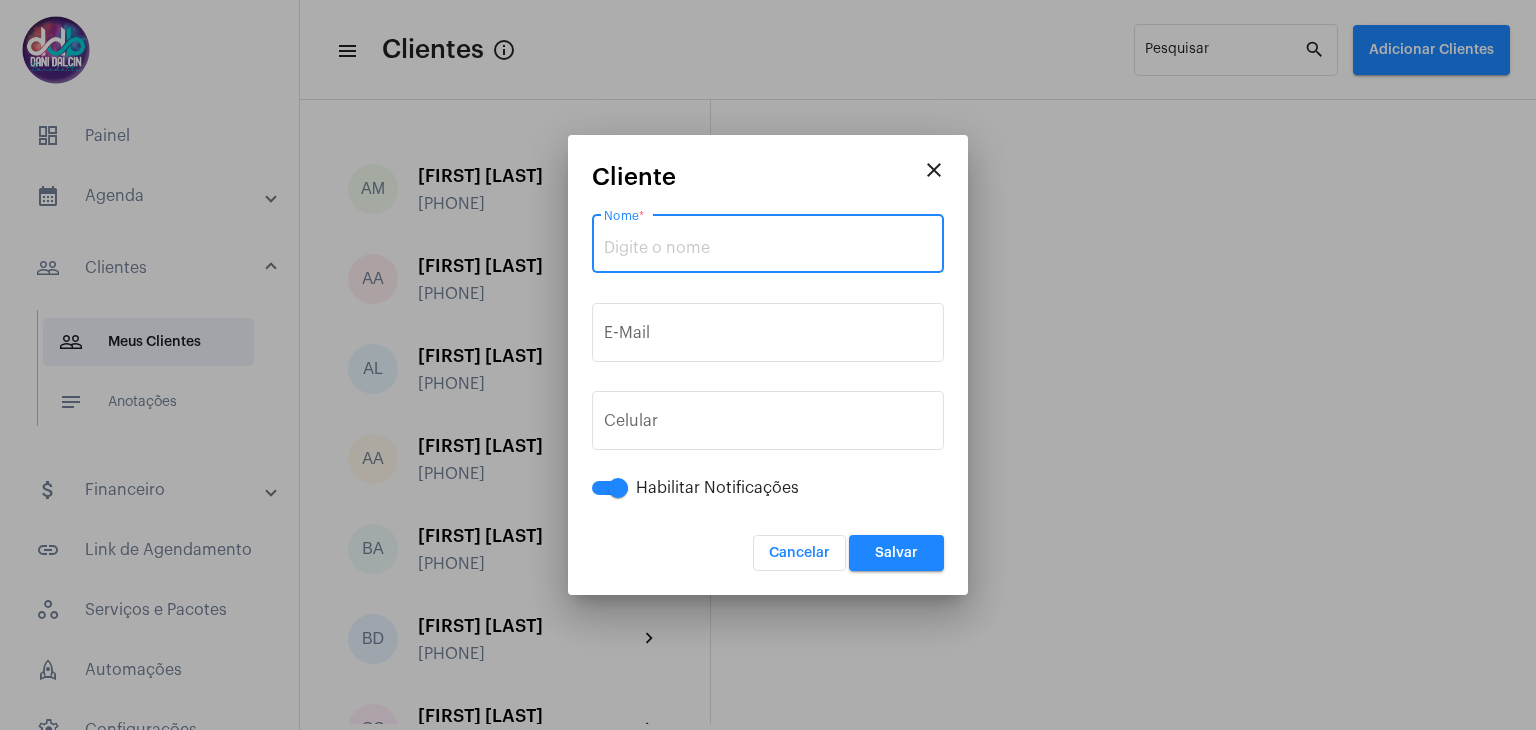 paste on "[FIRST] [LAST]" 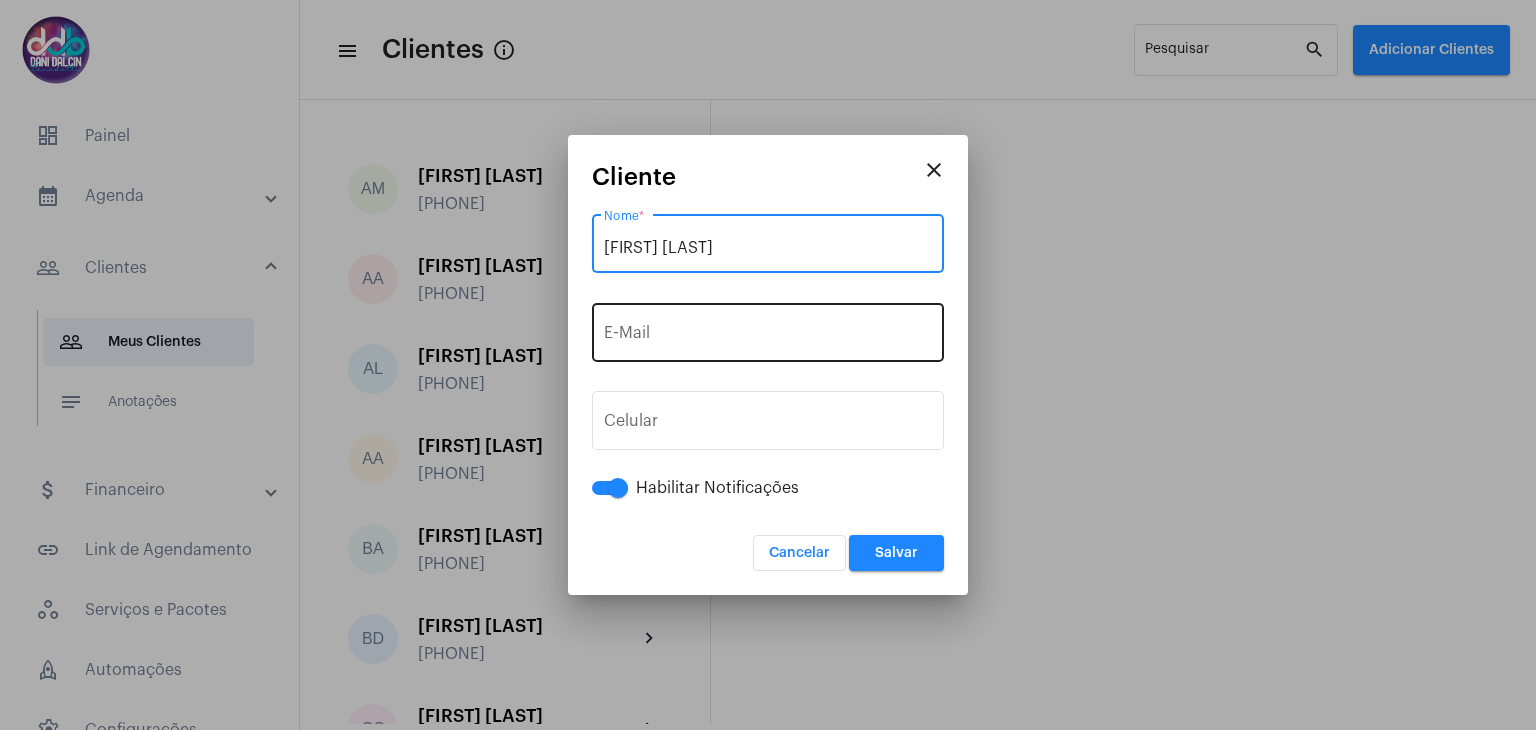 type on "[FIRST] [LAST]" 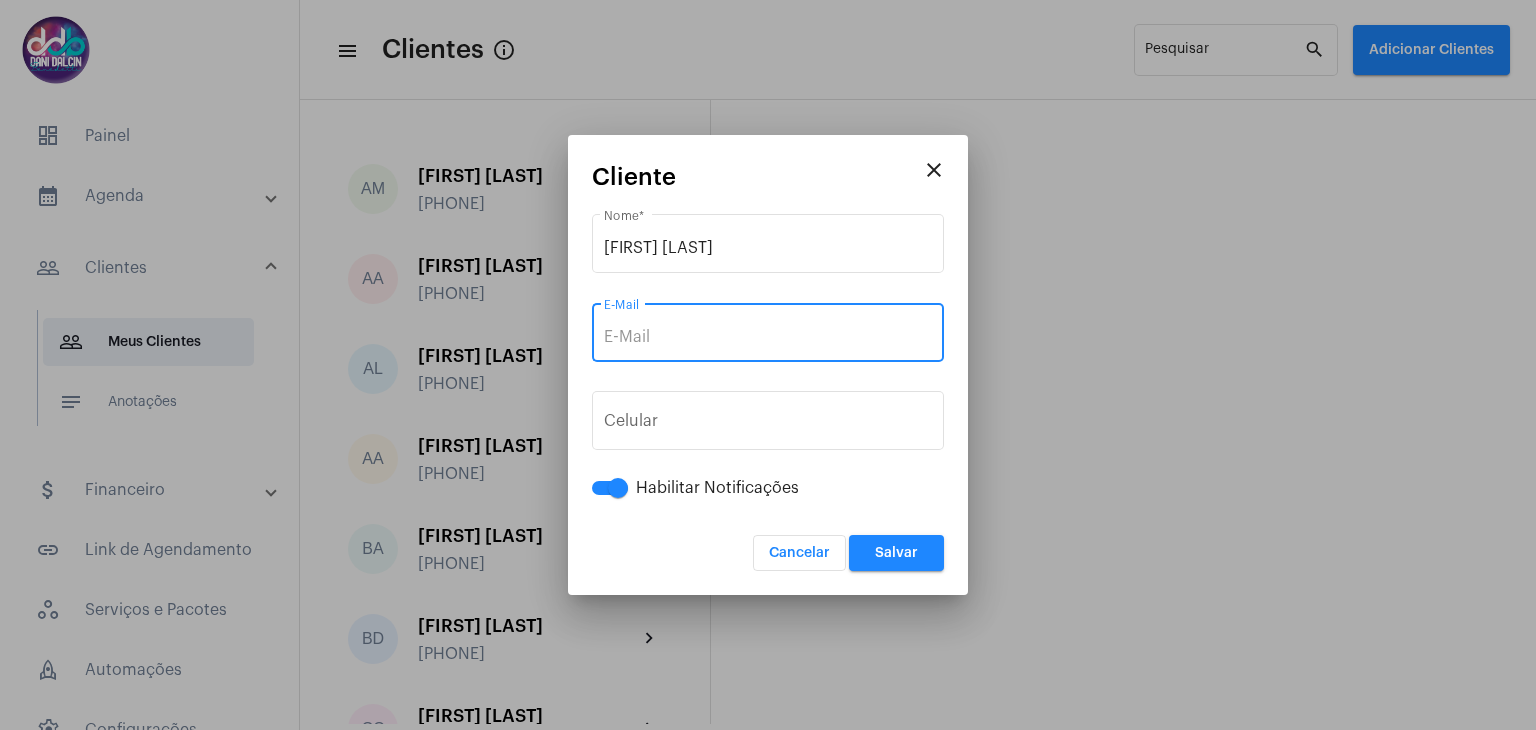 click on "E-Mail" at bounding box center [768, 337] 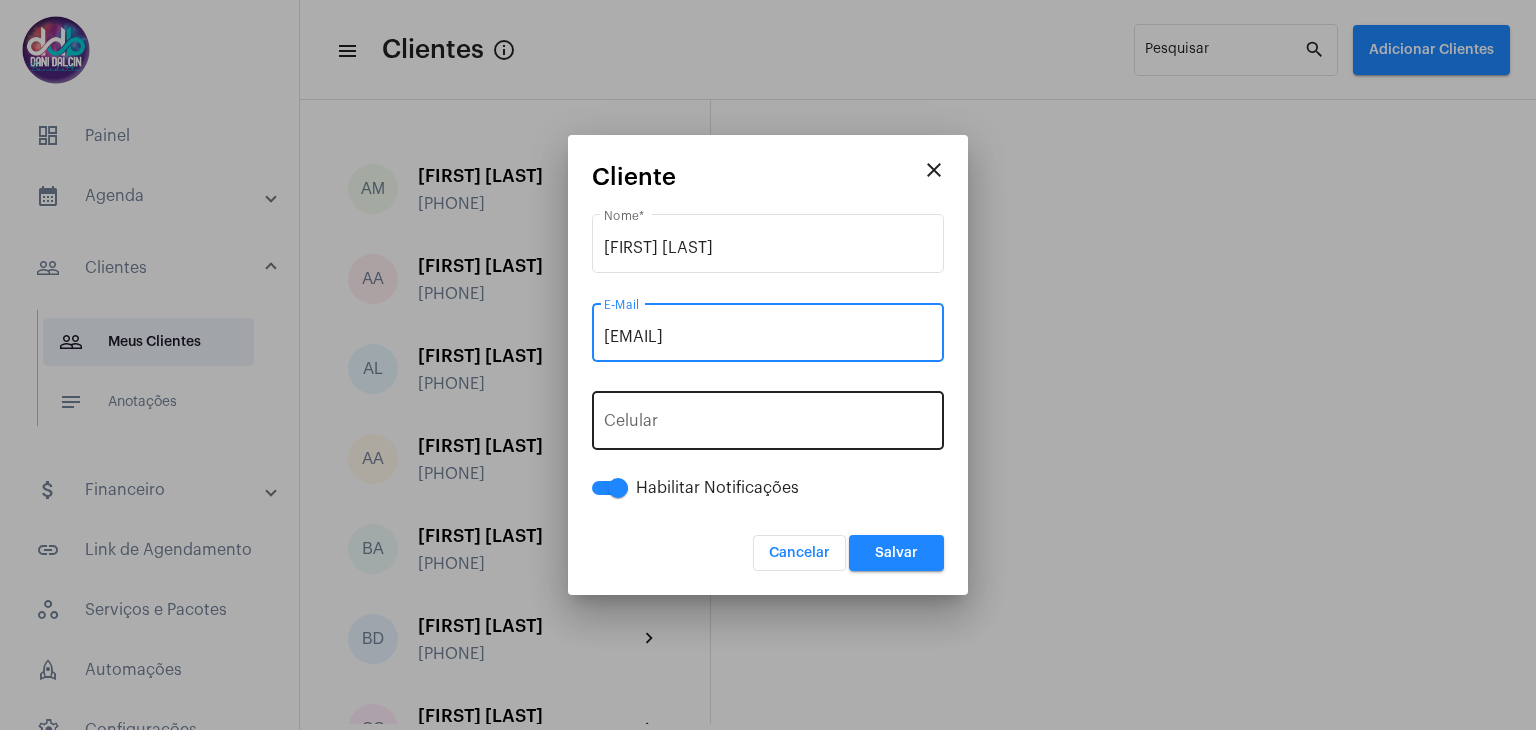 type on "[EMAIL]" 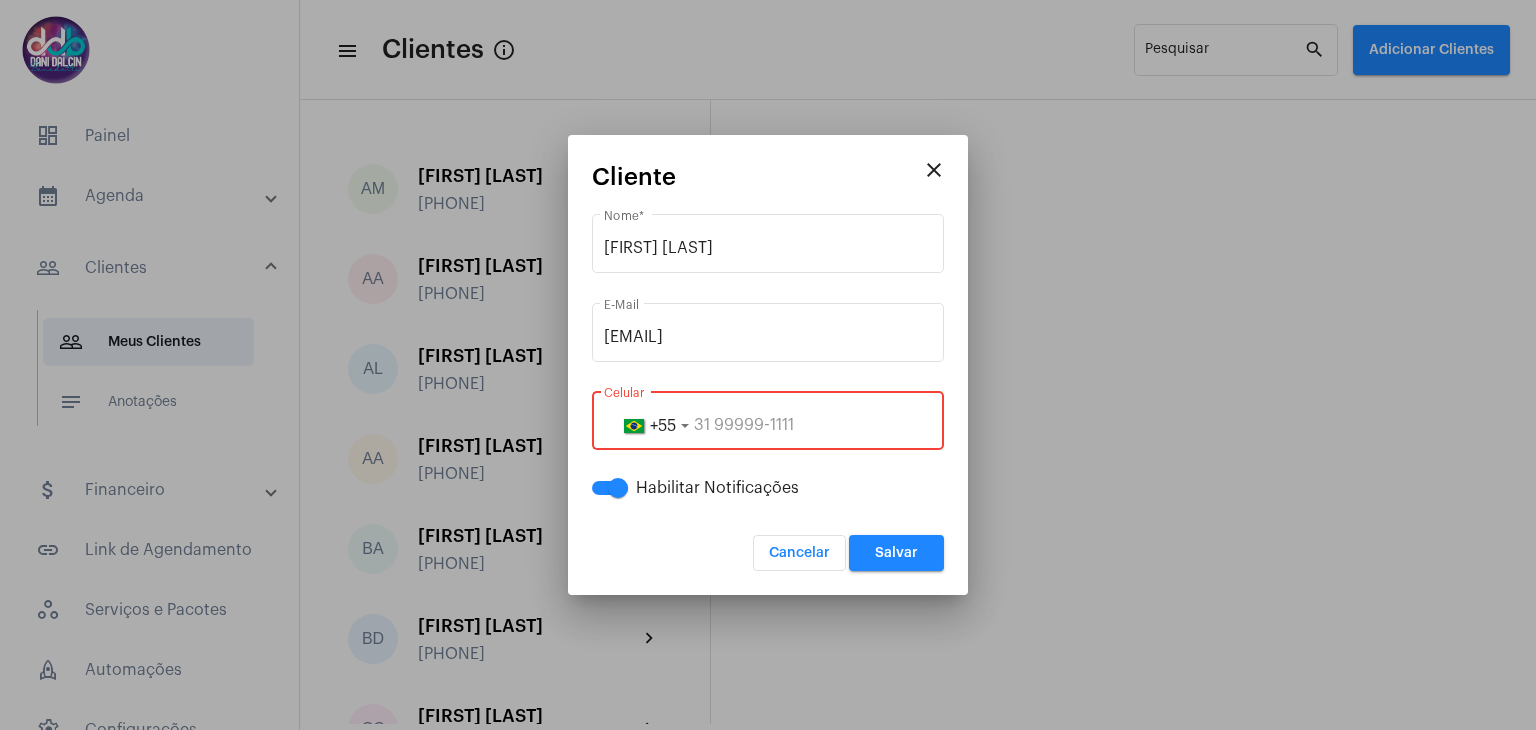 click at bounding box center (768, 425) 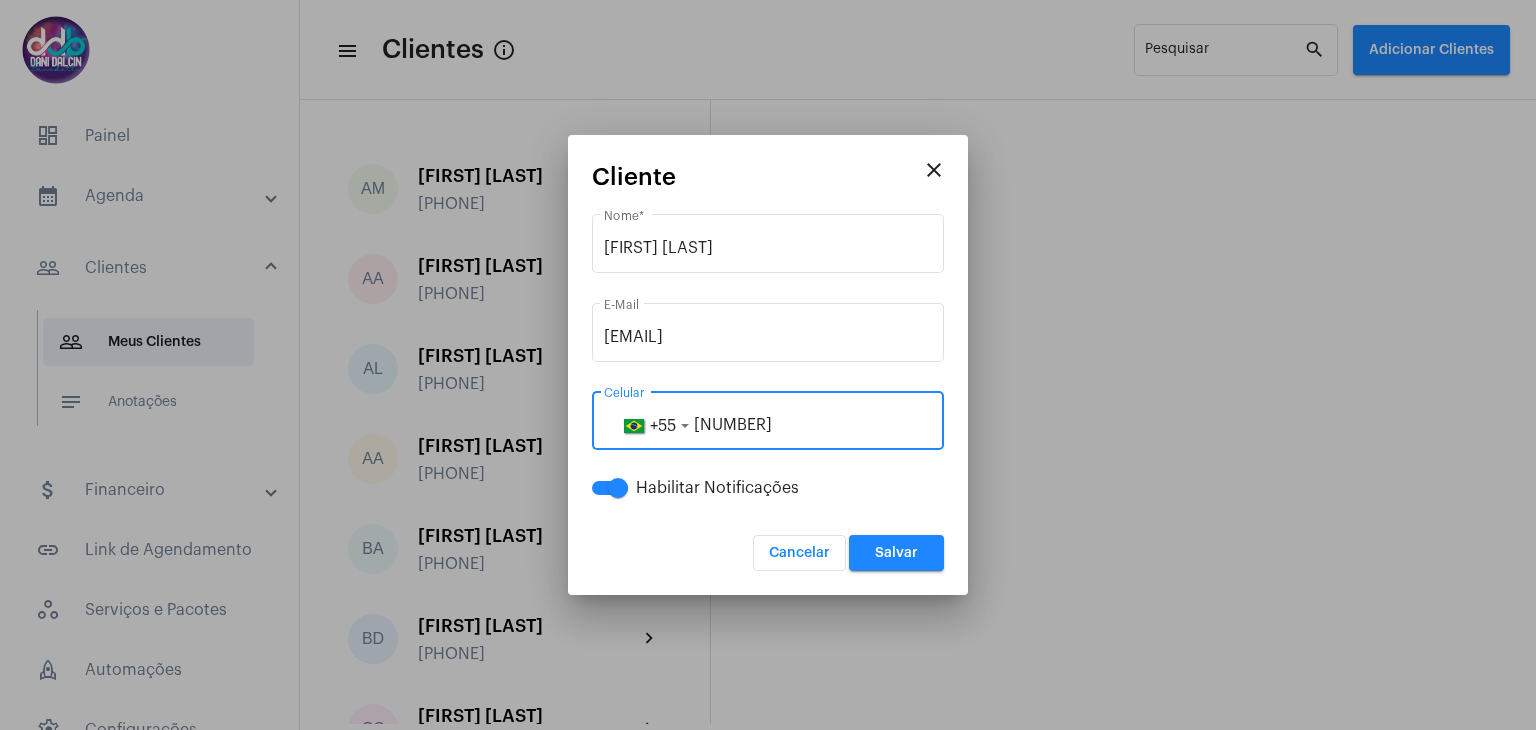 type on "[NUMBER]" 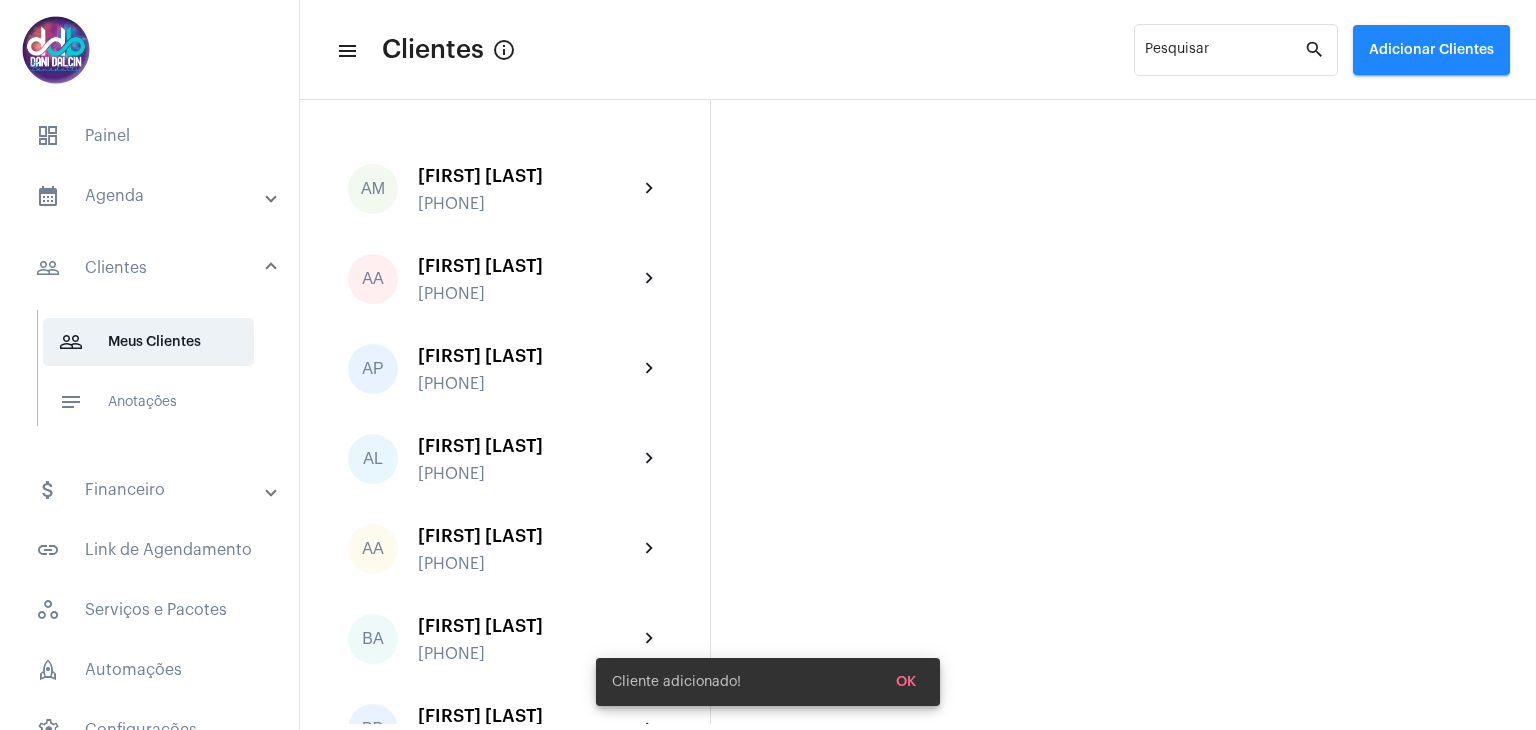 click on "calendar_month_outlined  Agenda" at bounding box center (151, 196) 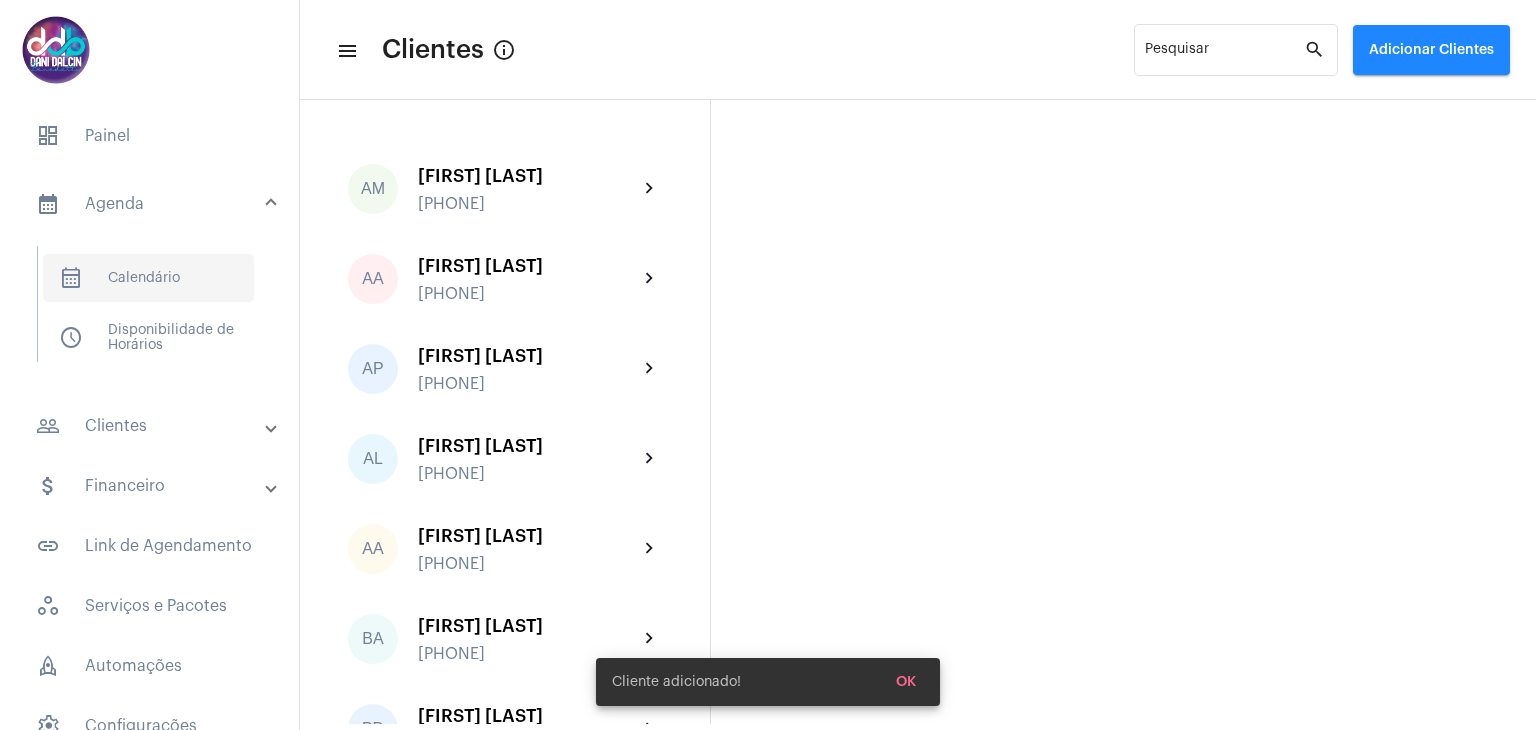 click on "calendar_month_outlined   Calendário" at bounding box center (148, 278) 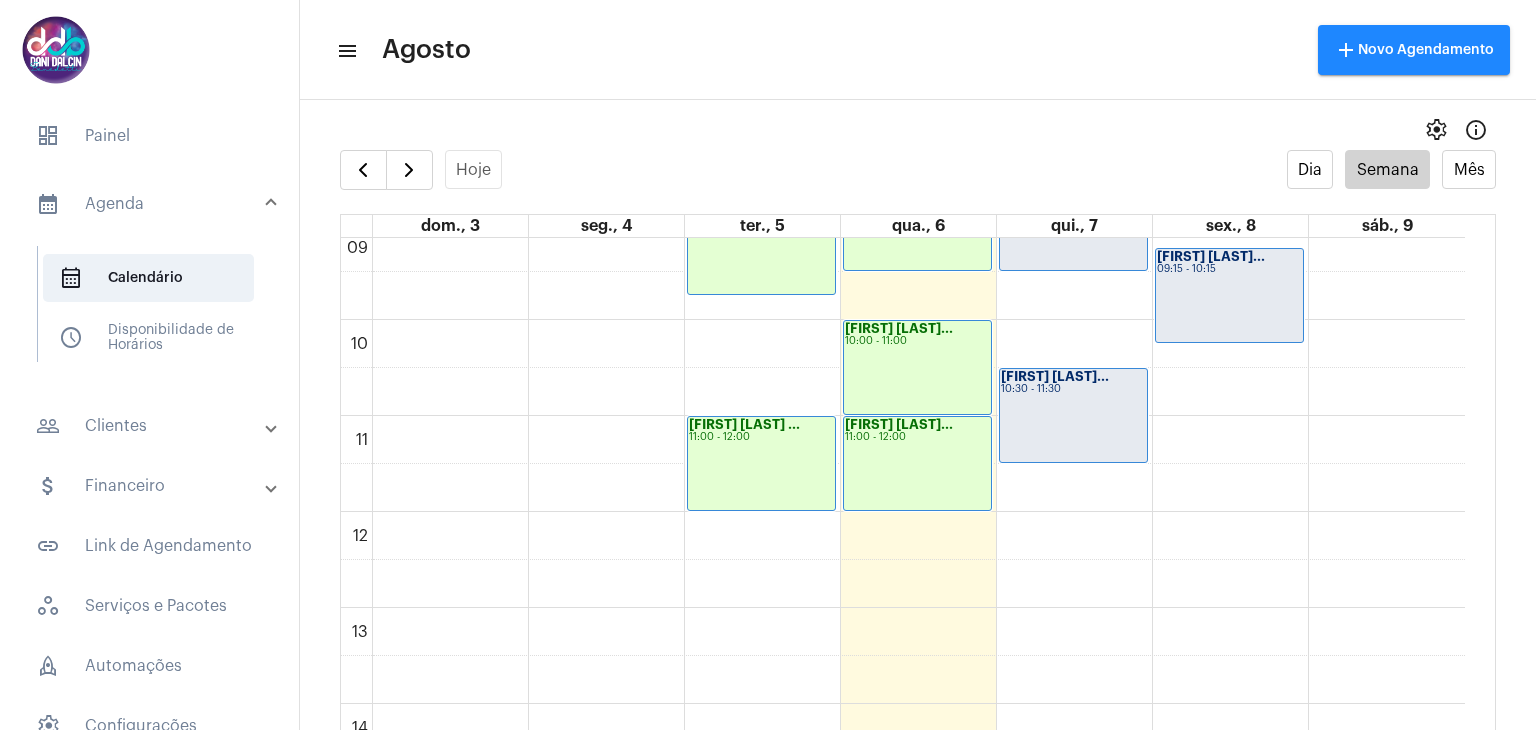 scroll, scrollTop: 678, scrollLeft: 0, axis: vertical 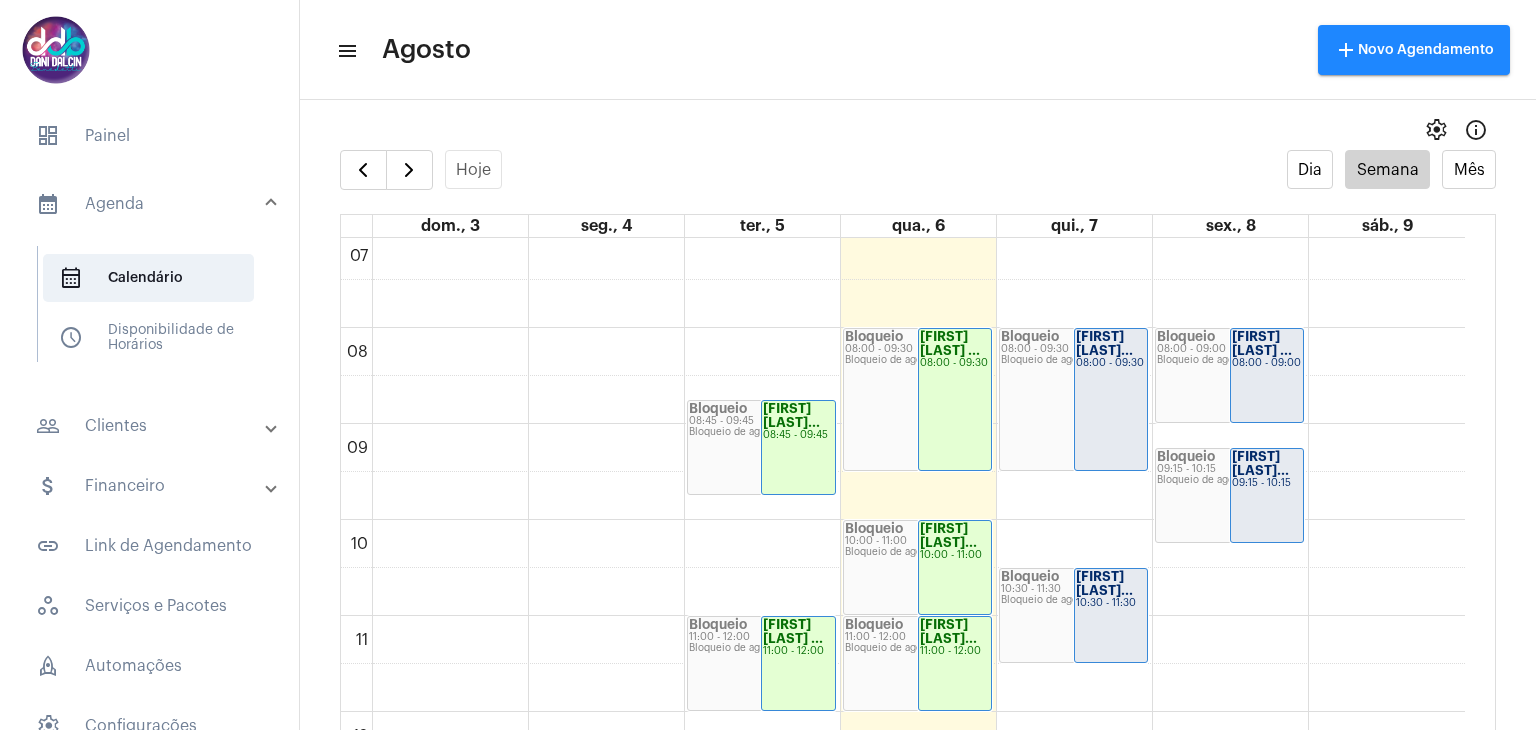 click on "Bloqueio" 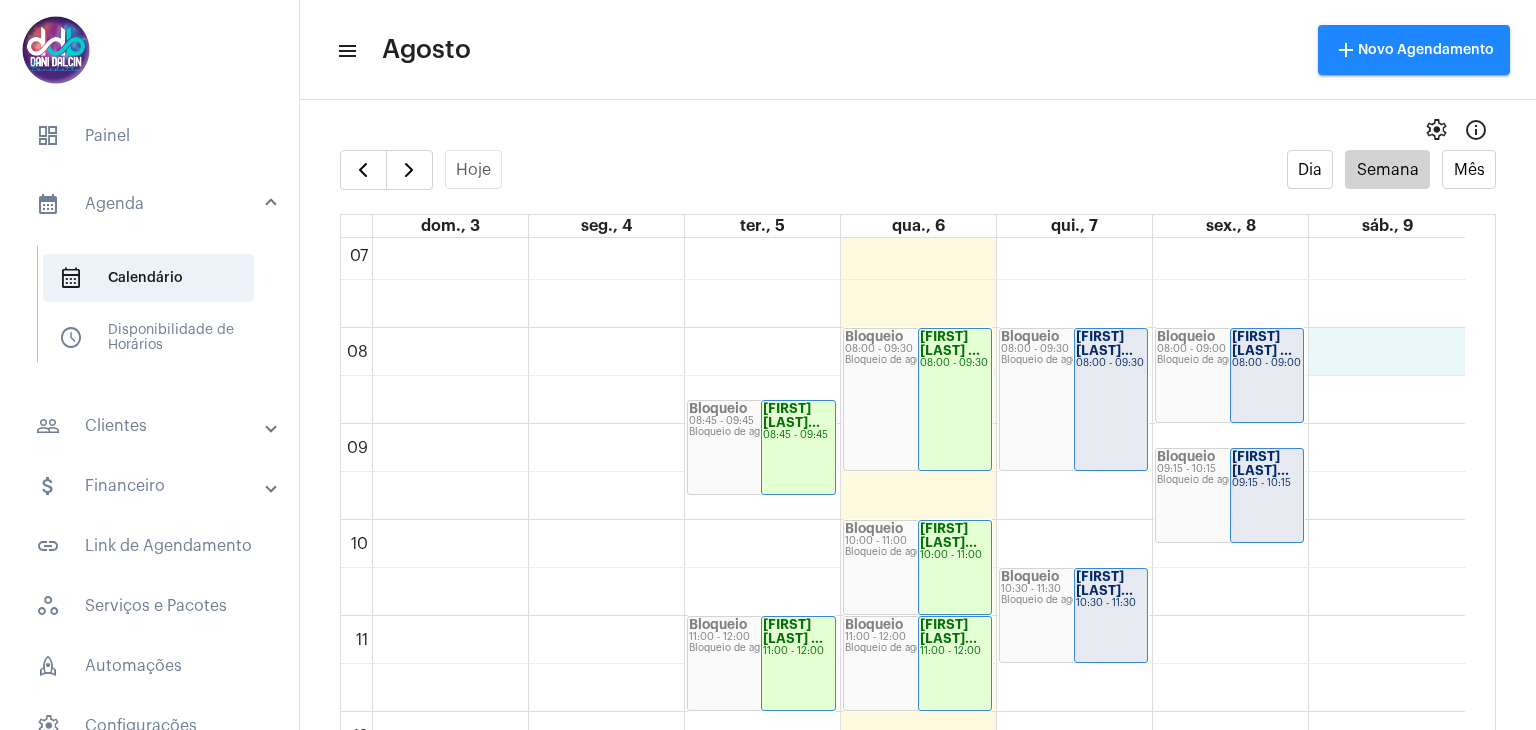 click on "00 01 02 03 04 05 06 07 08 09 10 11 12 13 14 15 16 17 18 19 20 21 22 23
Constelação com...
15:00 - 17:00
Agenda do Google
Papo Cabeça
16:00 - 17:00
Agenda do Google
Bloqueio
18:00 - 19:00
Bloqueio de agenda
[FIRST] [LAST] ...
18:00 - 19:00
Bloqueio
08:45 - 09:45
Bloqueio de agenda
[FIRST] [LAST]...
08:45 - 09:45
Bloqueio
11:00 - 12:00
Bloqueio de agenda
[FIRST] [LAST] ...
11:00 - 12:00
Bloqueio
16:00 - 17:00
Bloqueio de agenda" 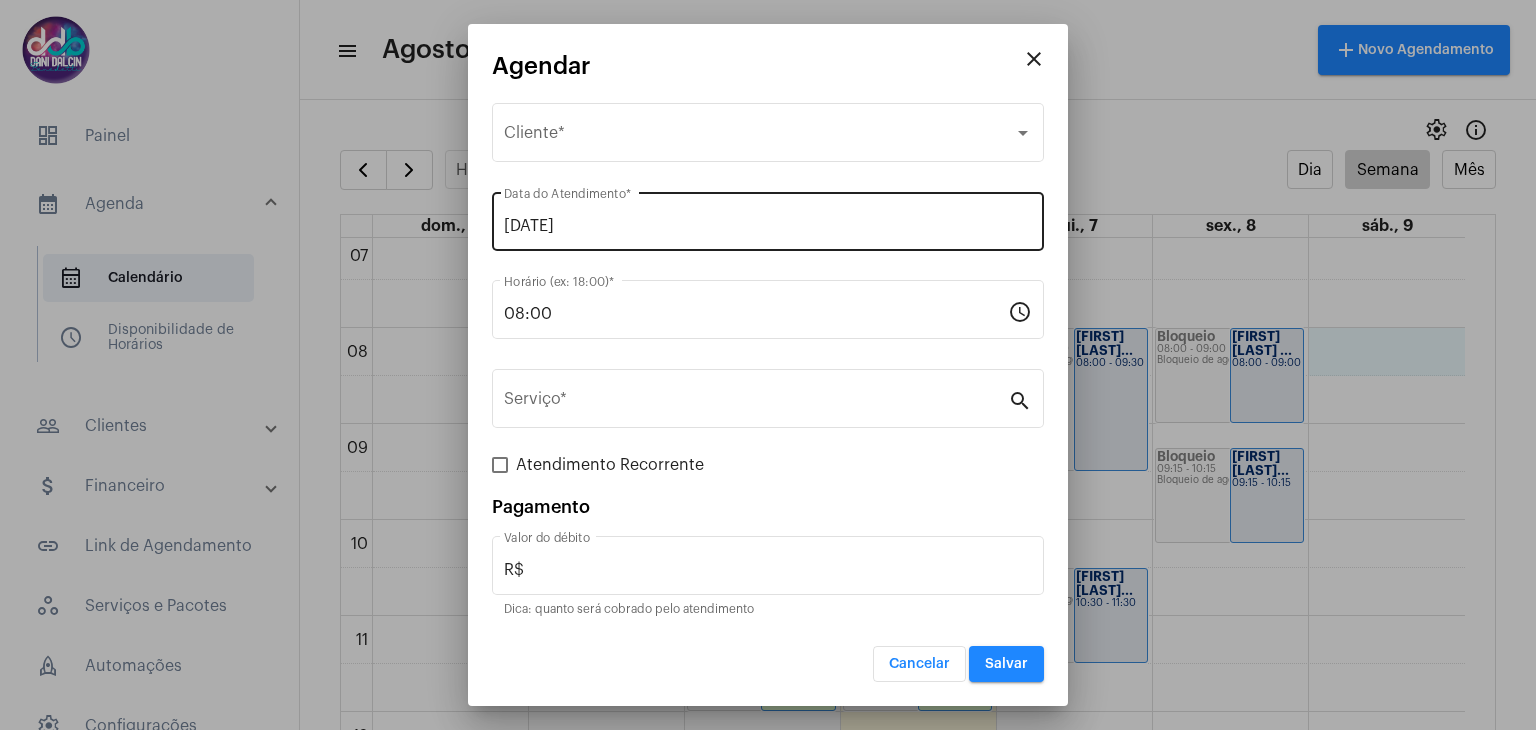 click on "[DATE]" at bounding box center (768, 226) 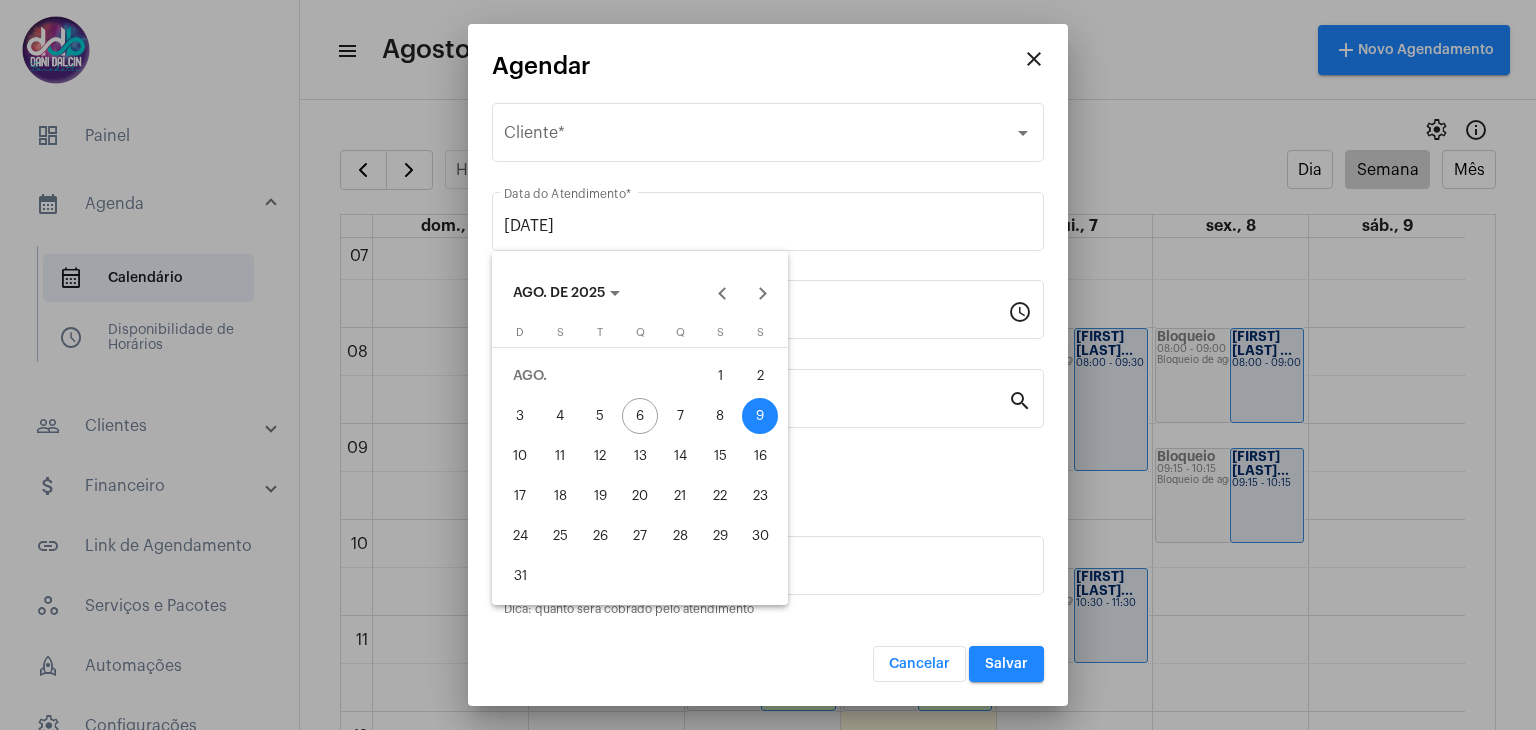 click on "8" at bounding box center (720, 416) 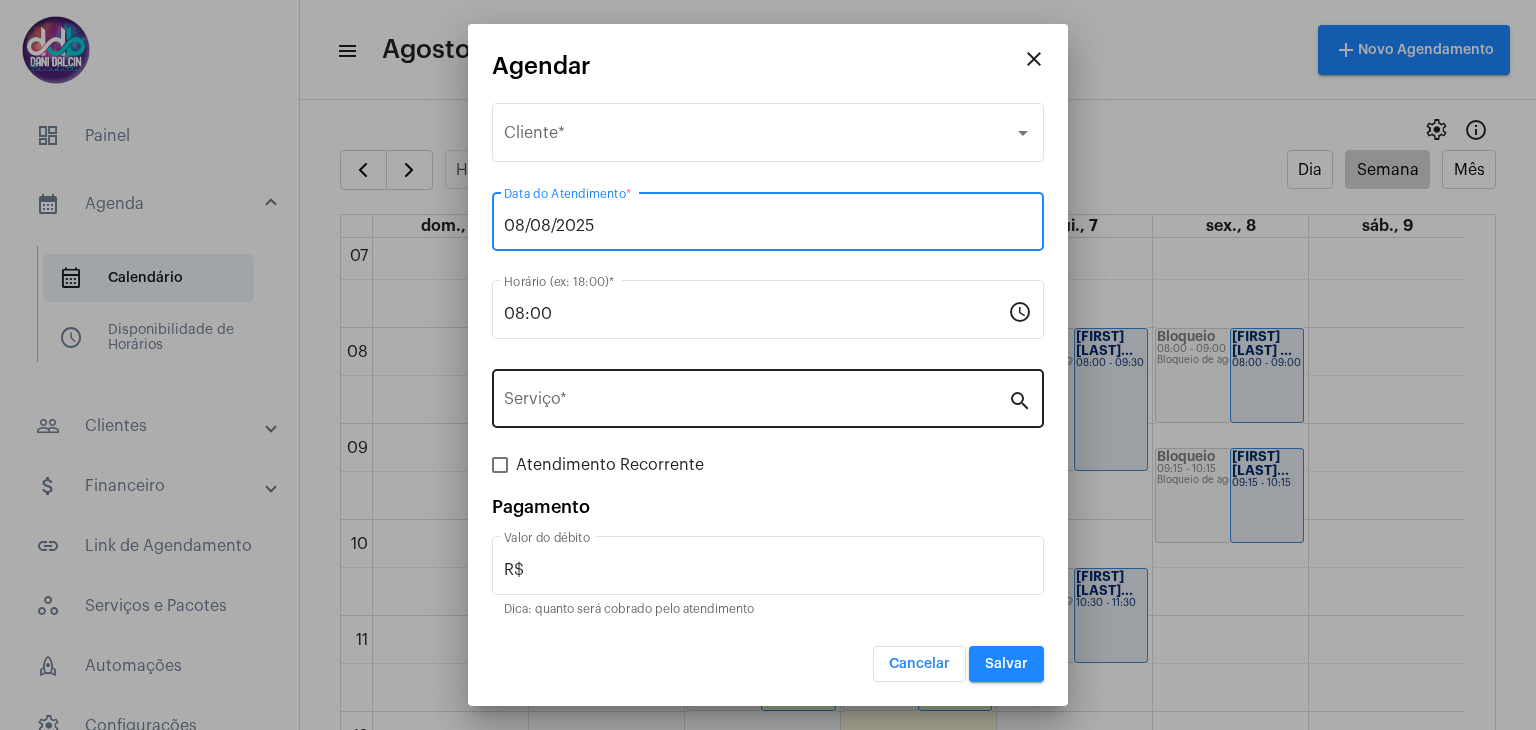 click on "Serviço  *" at bounding box center (756, 403) 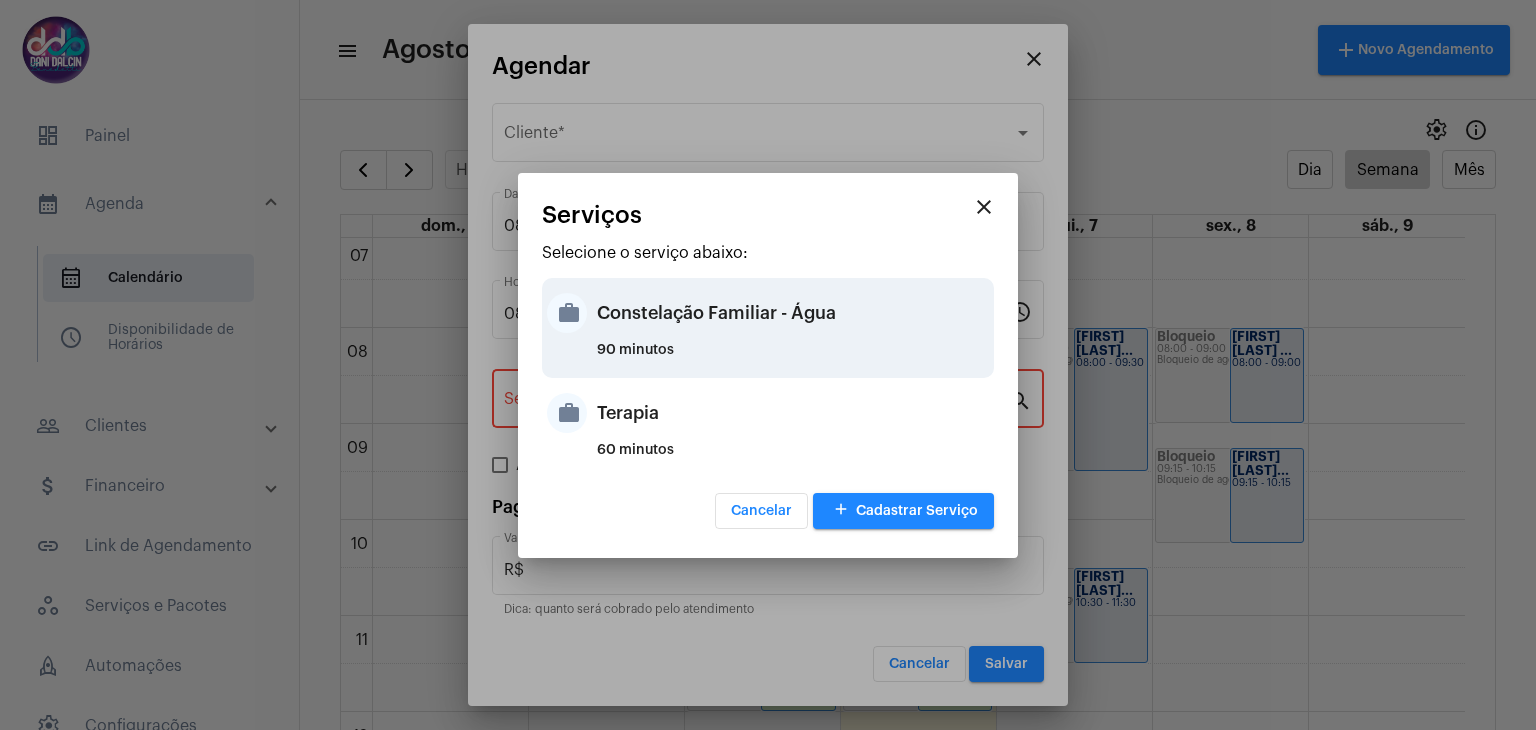 click on "Constelação Familiar - Água" at bounding box center [793, 313] 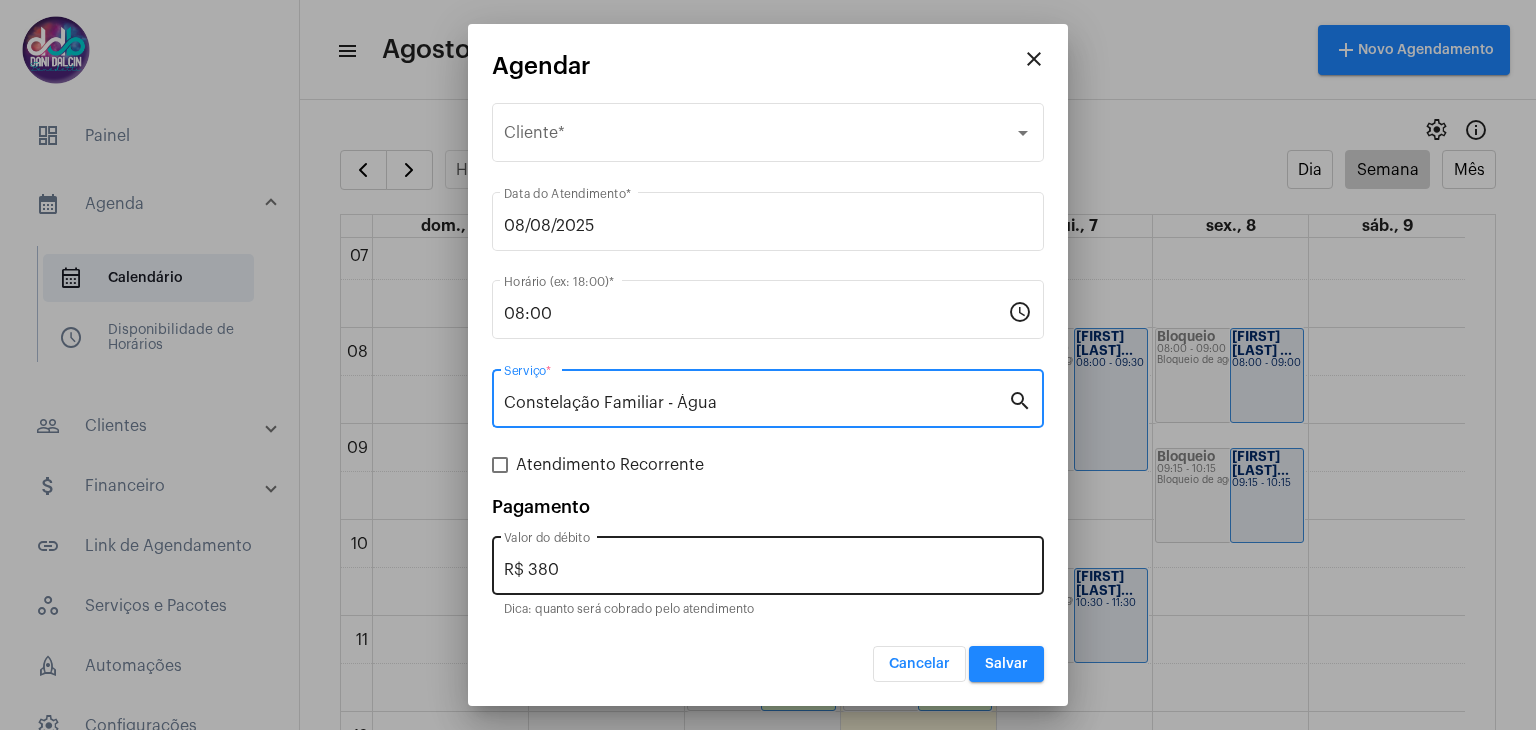 click on "R$ 380" at bounding box center [768, 570] 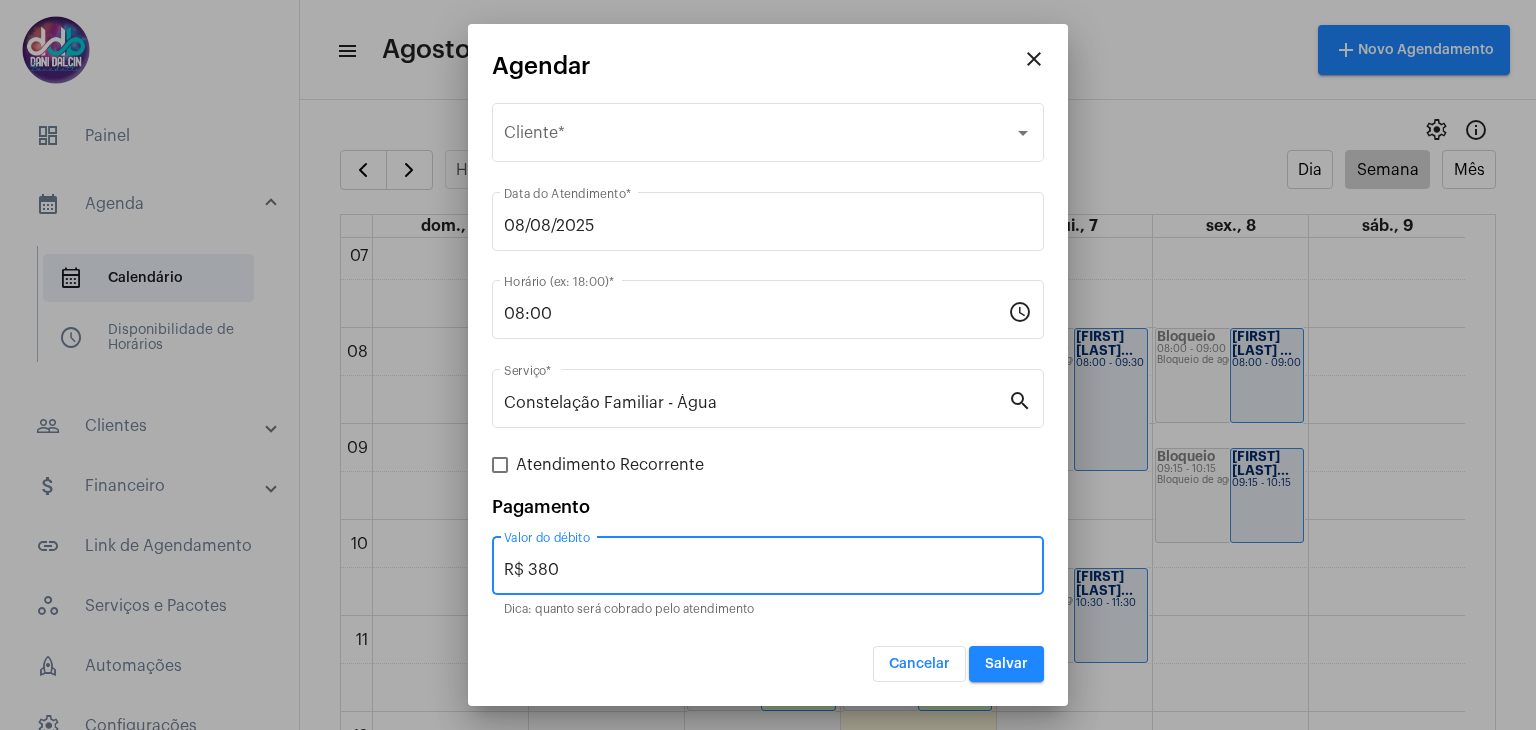 click on "R$ 380" at bounding box center [768, 570] 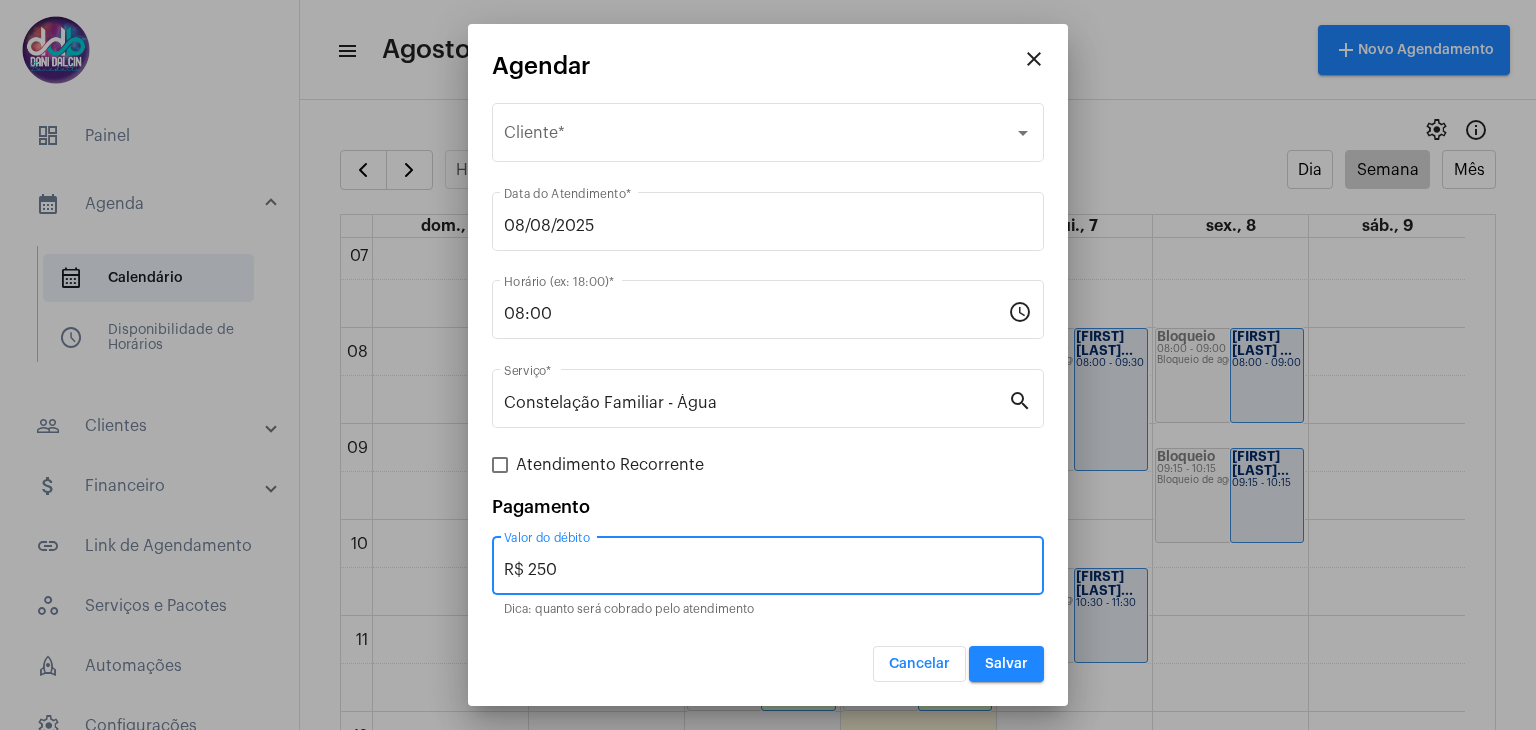 click on "Salvar" at bounding box center (1006, 664) 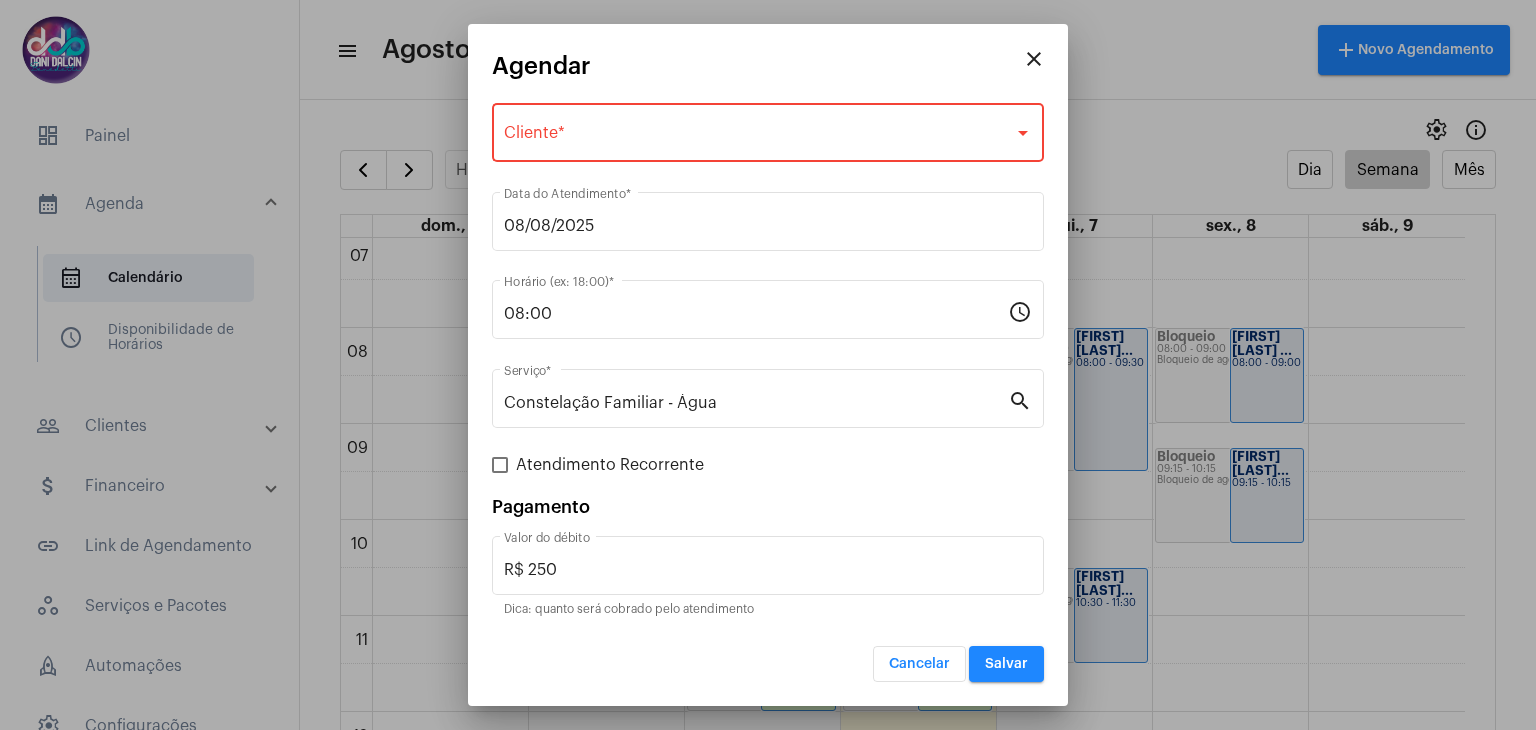 click on "Selecione o Cliente Cliente  *" at bounding box center [768, 130] 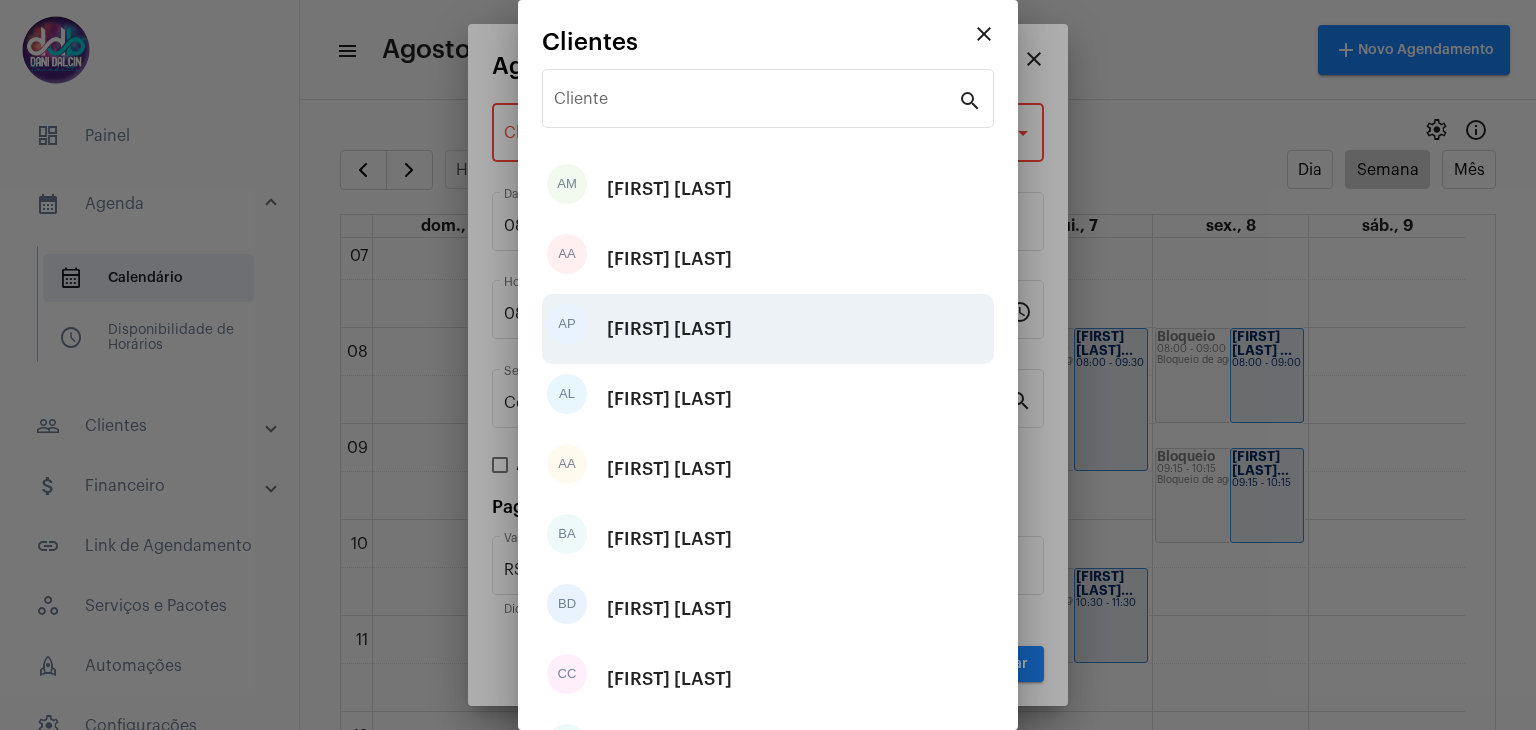 click on "AP [FIRST]" at bounding box center (768, 329) 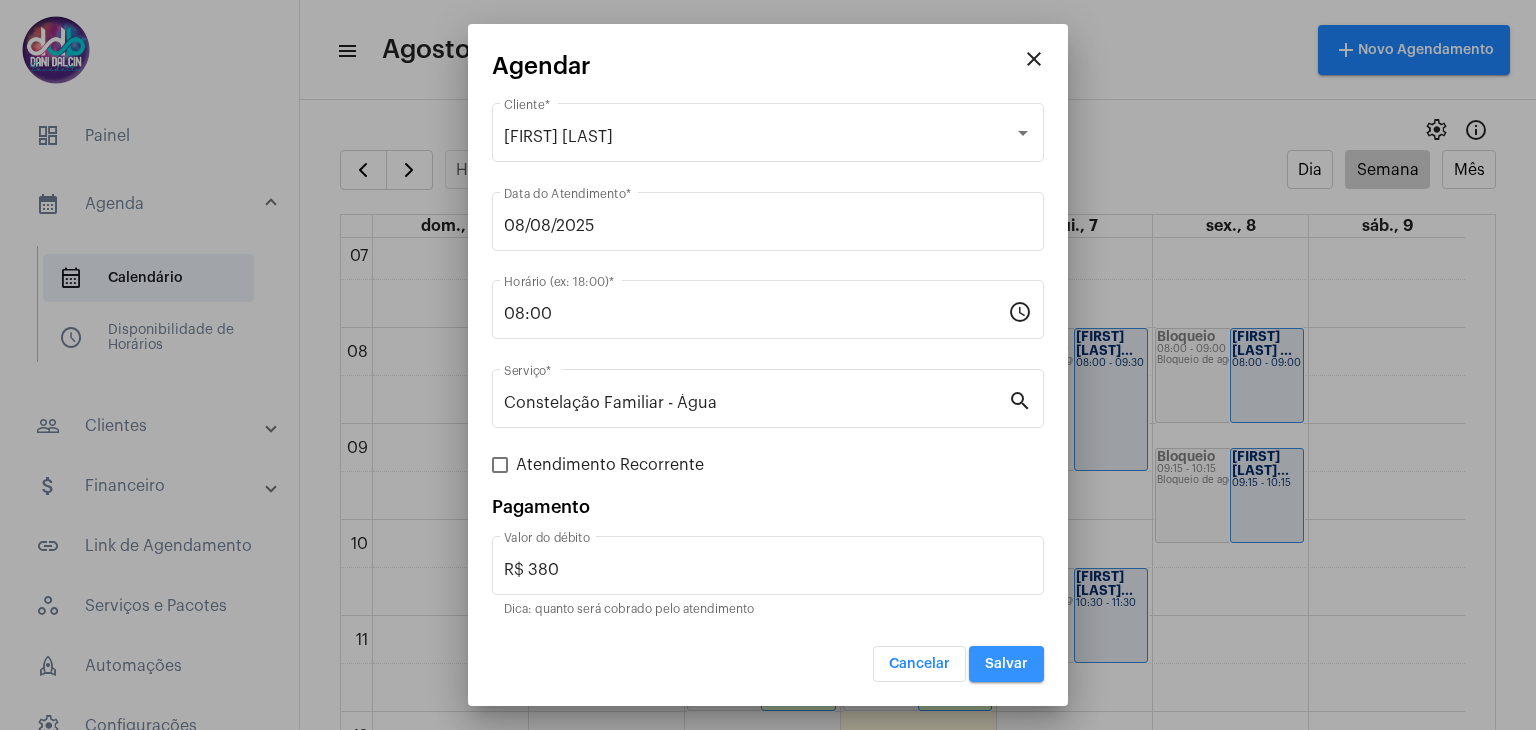 click on "Salvar" at bounding box center [1006, 664] 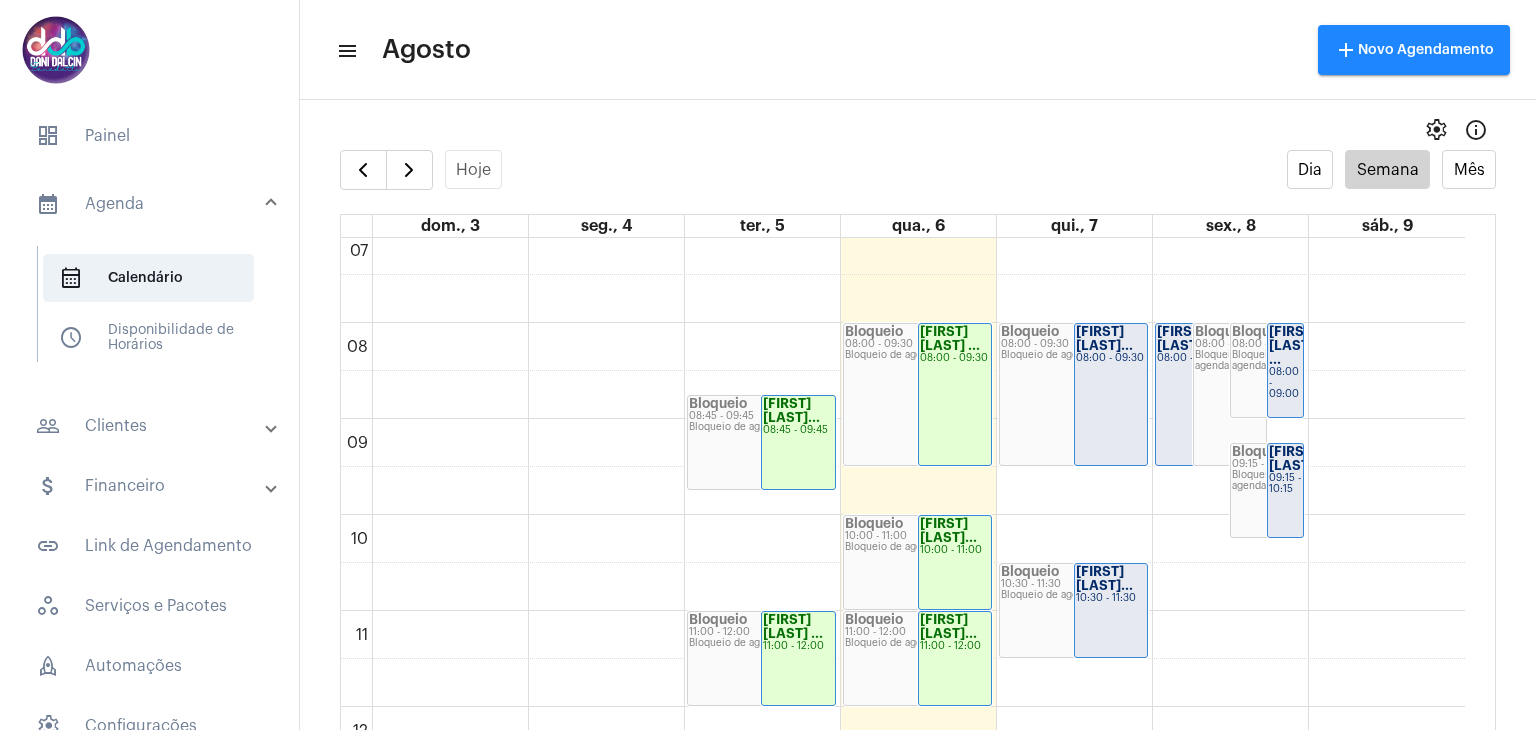 scroll, scrollTop: 678, scrollLeft: 0, axis: vertical 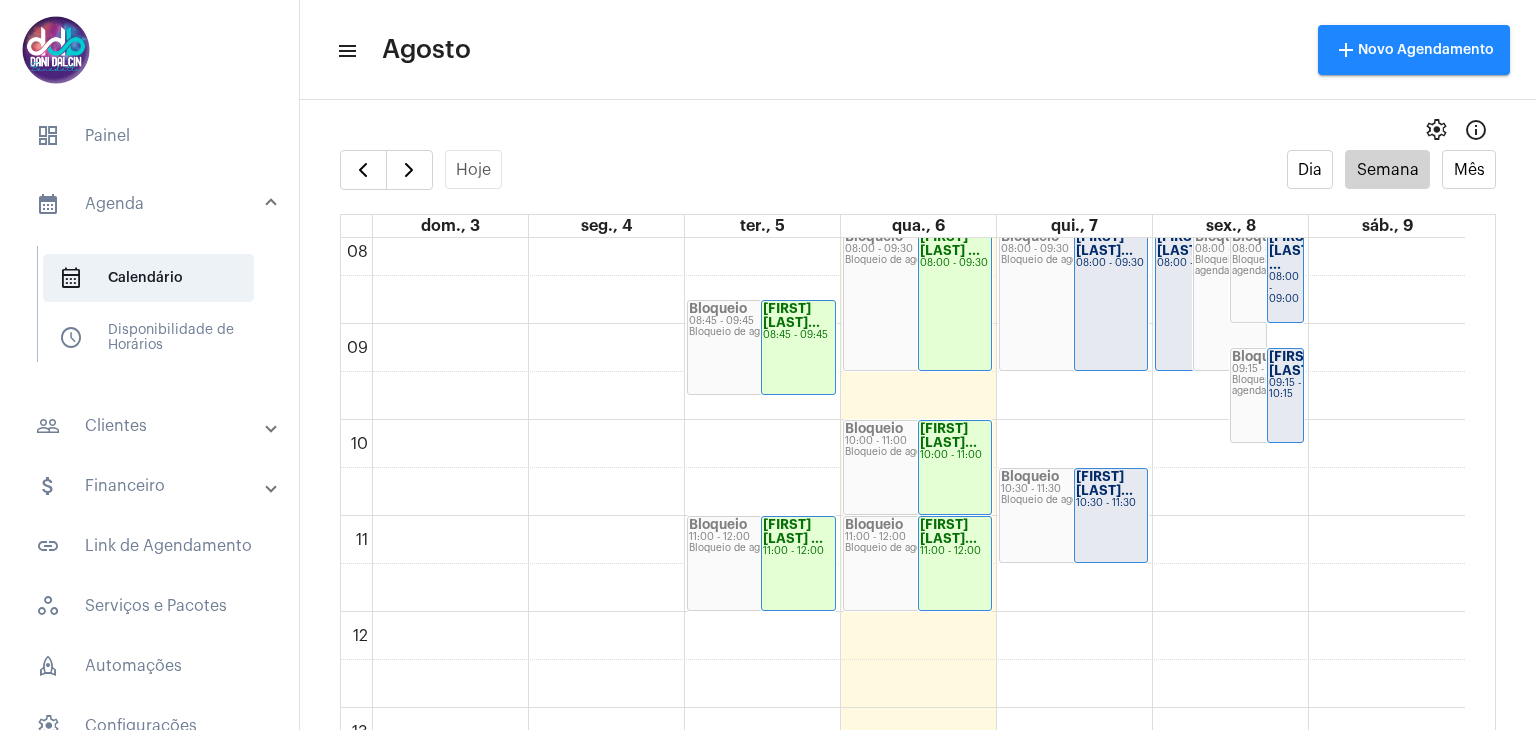 click on "[FIRST] [LAST]..." 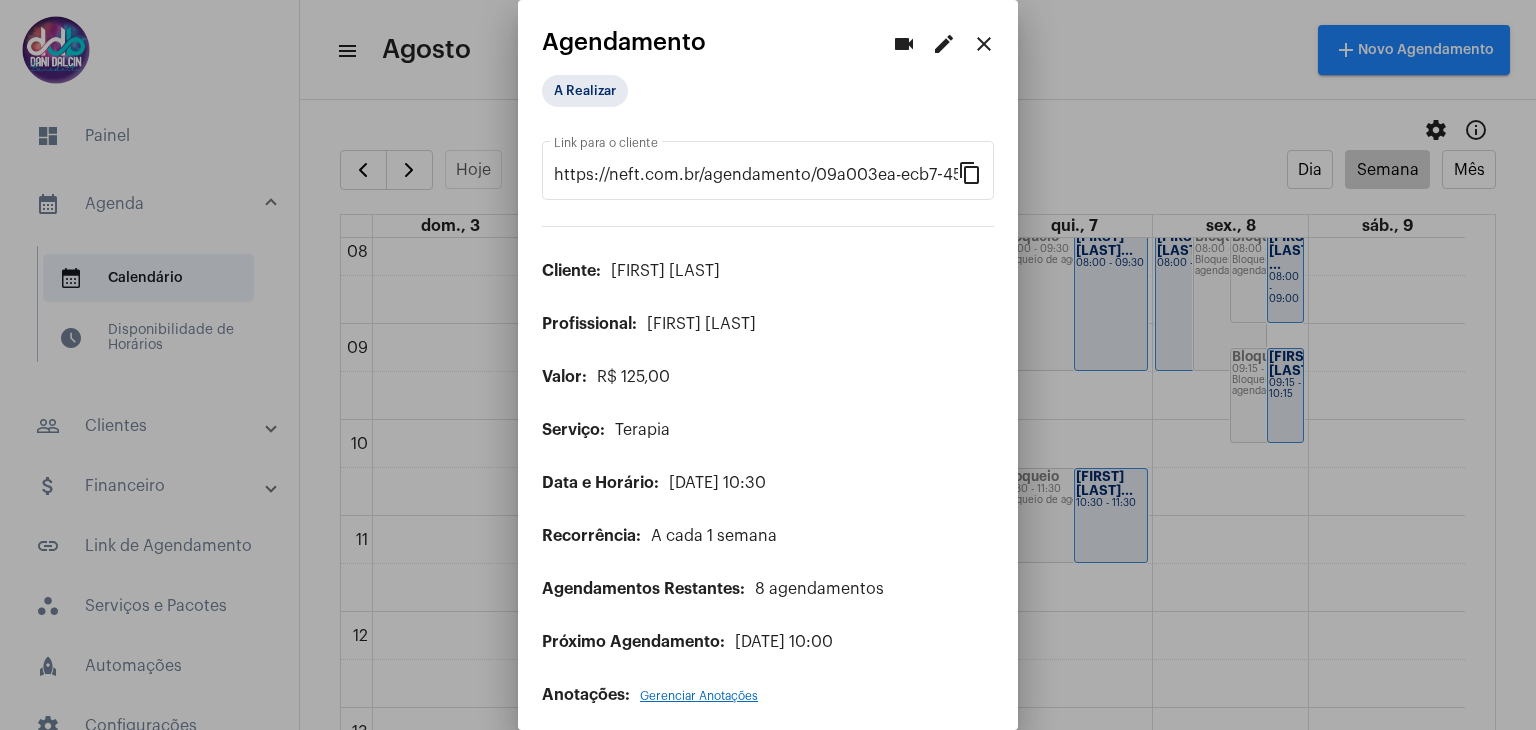 click on "edit" at bounding box center [944, 44] 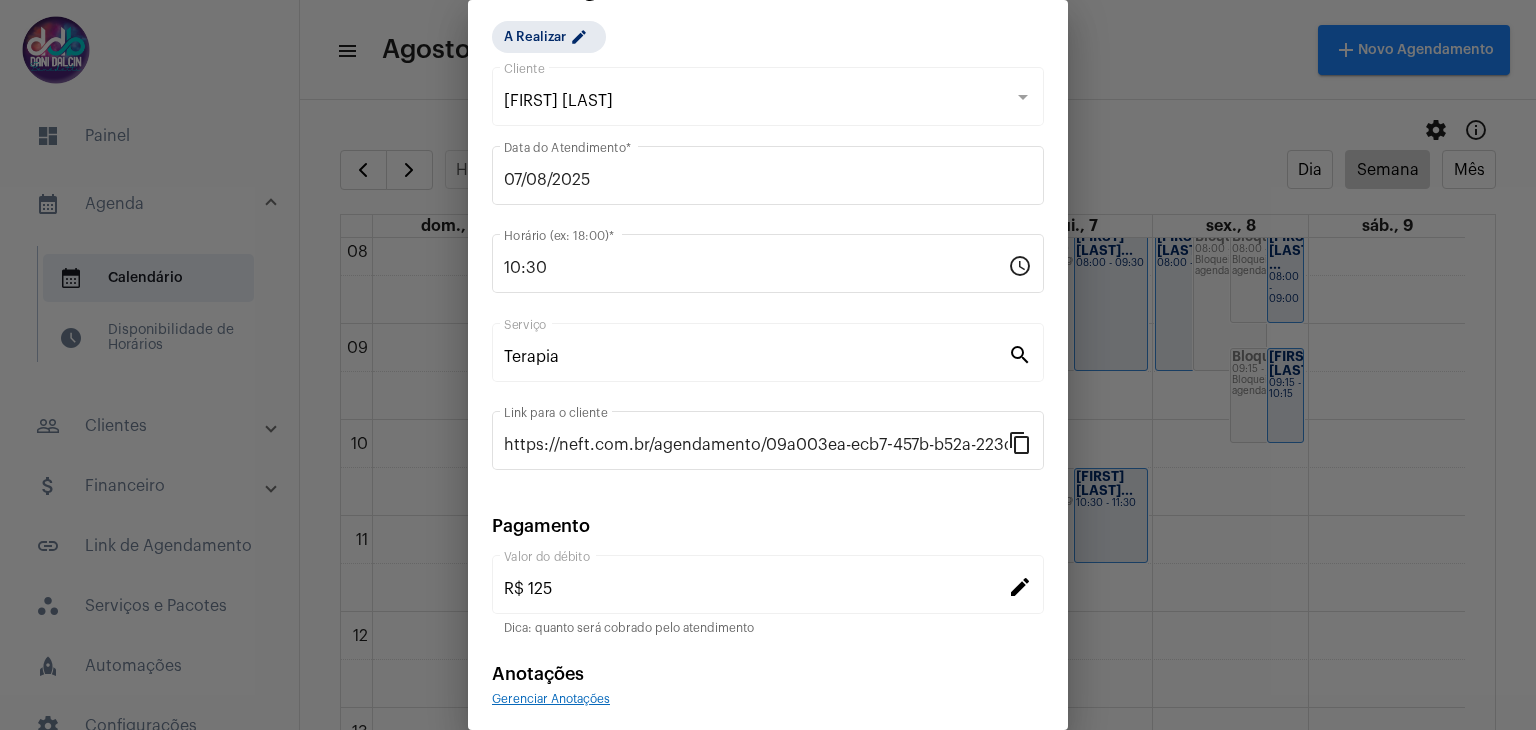 scroll, scrollTop: 128, scrollLeft: 0, axis: vertical 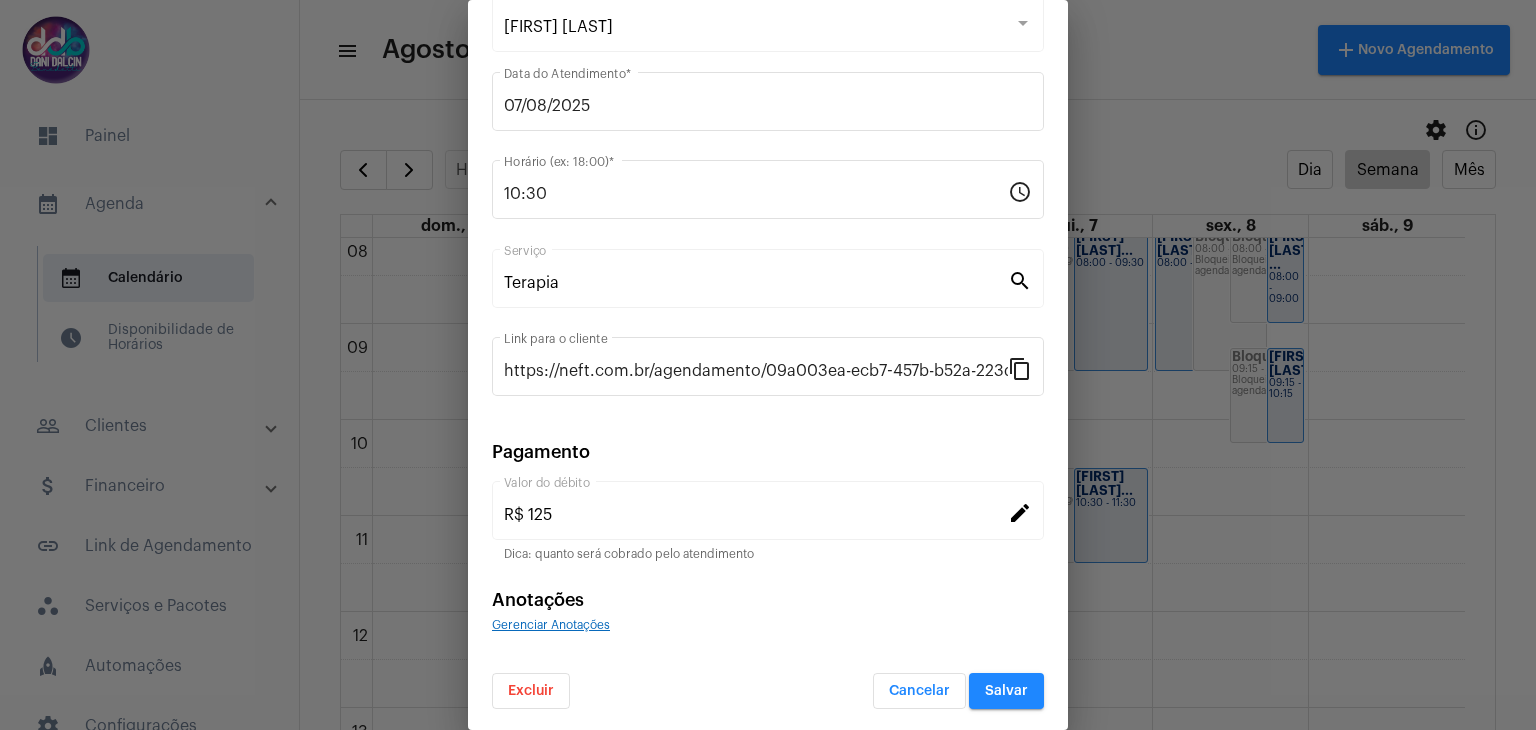 click on "Excluir" at bounding box center (531, 691) 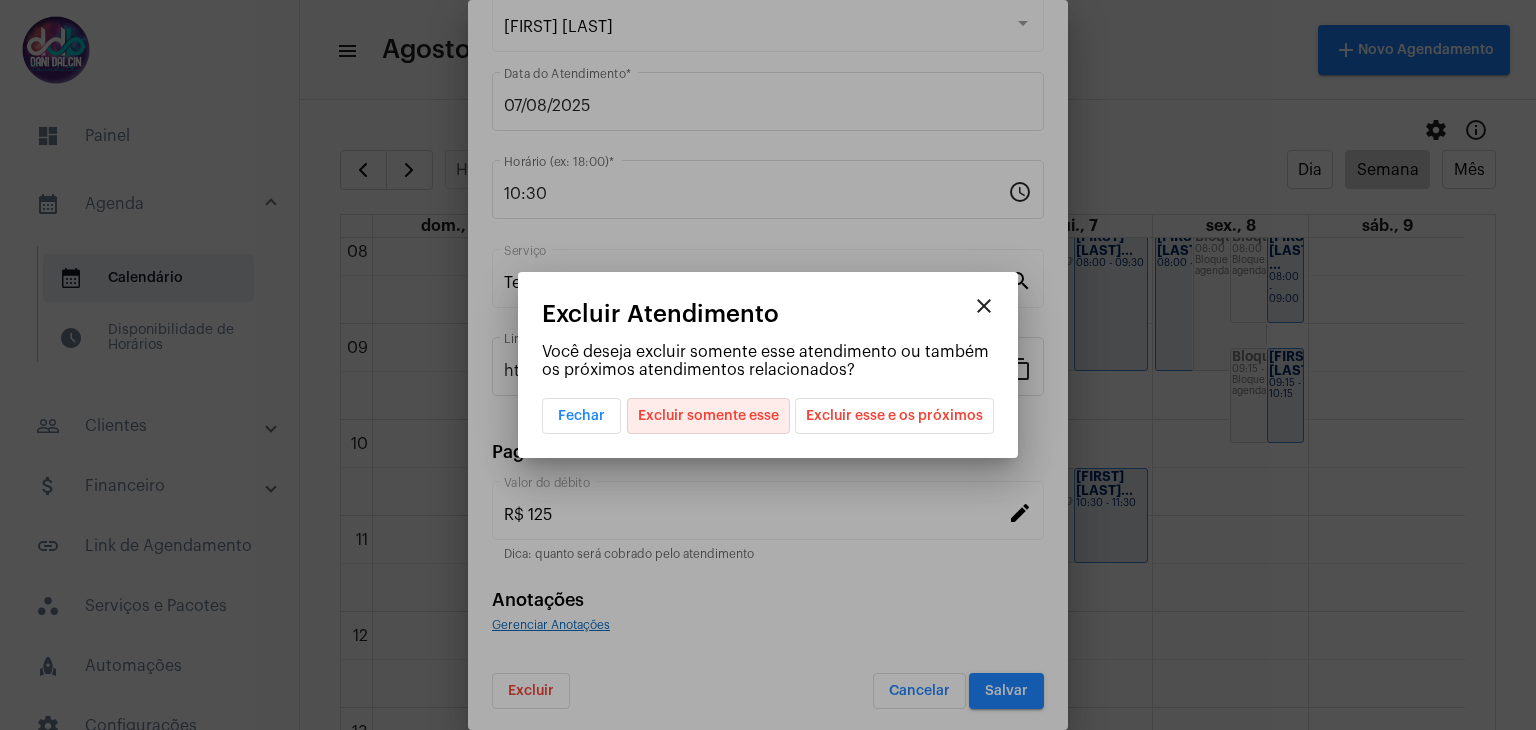 click on "Excluir somente esse" at bounding box center [708, 416] 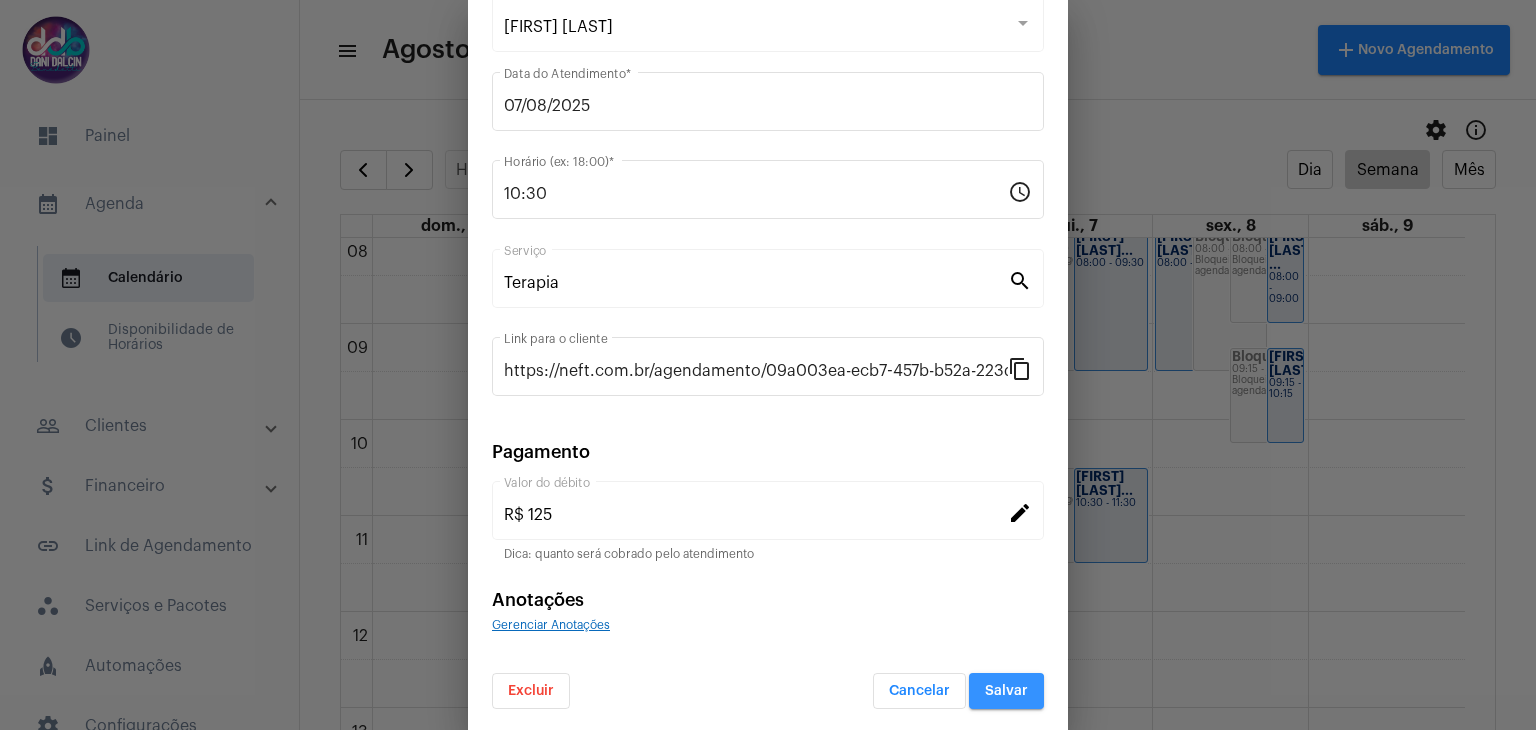 click on "Salvar" at bounding box center [1006, 691] 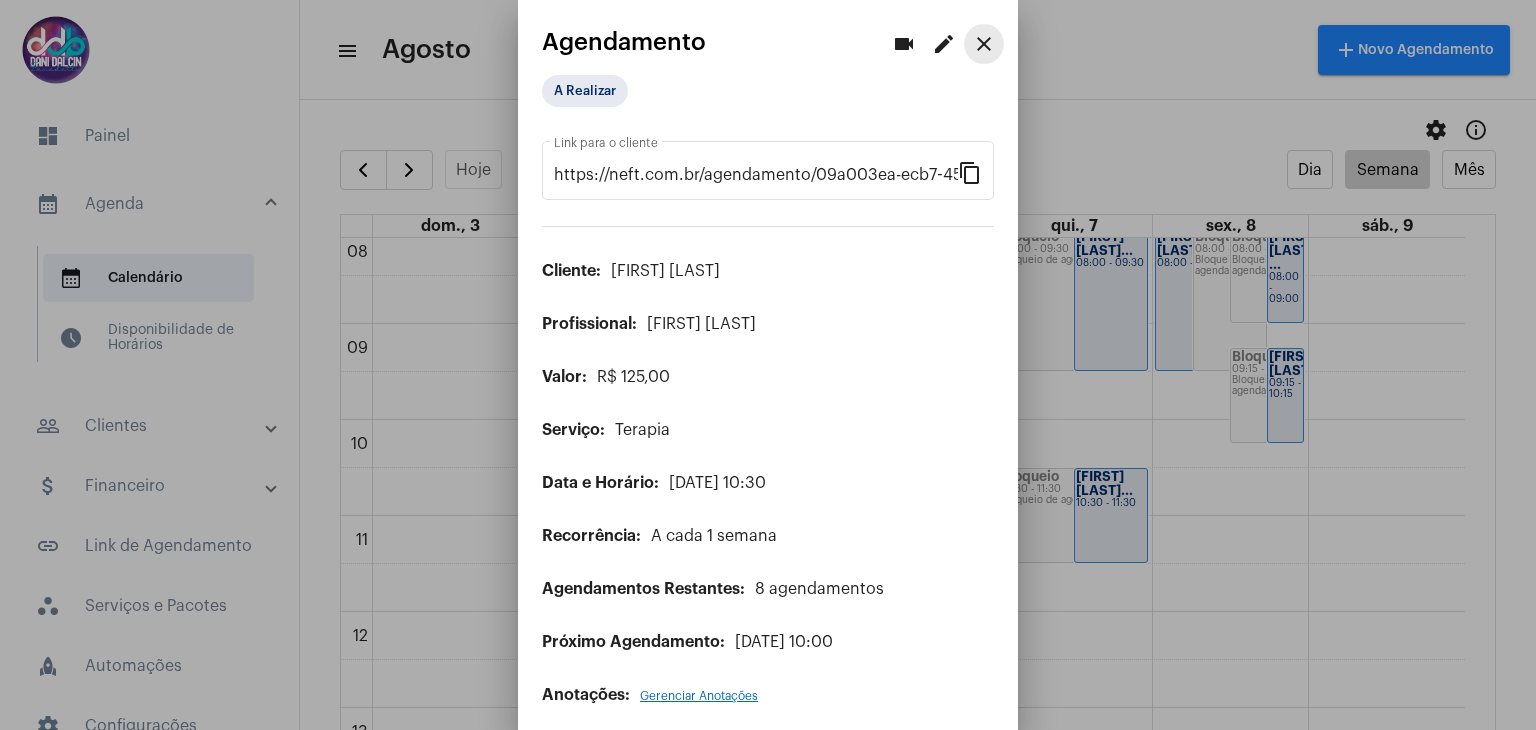 click on "close" at bounding box center (984, 44) 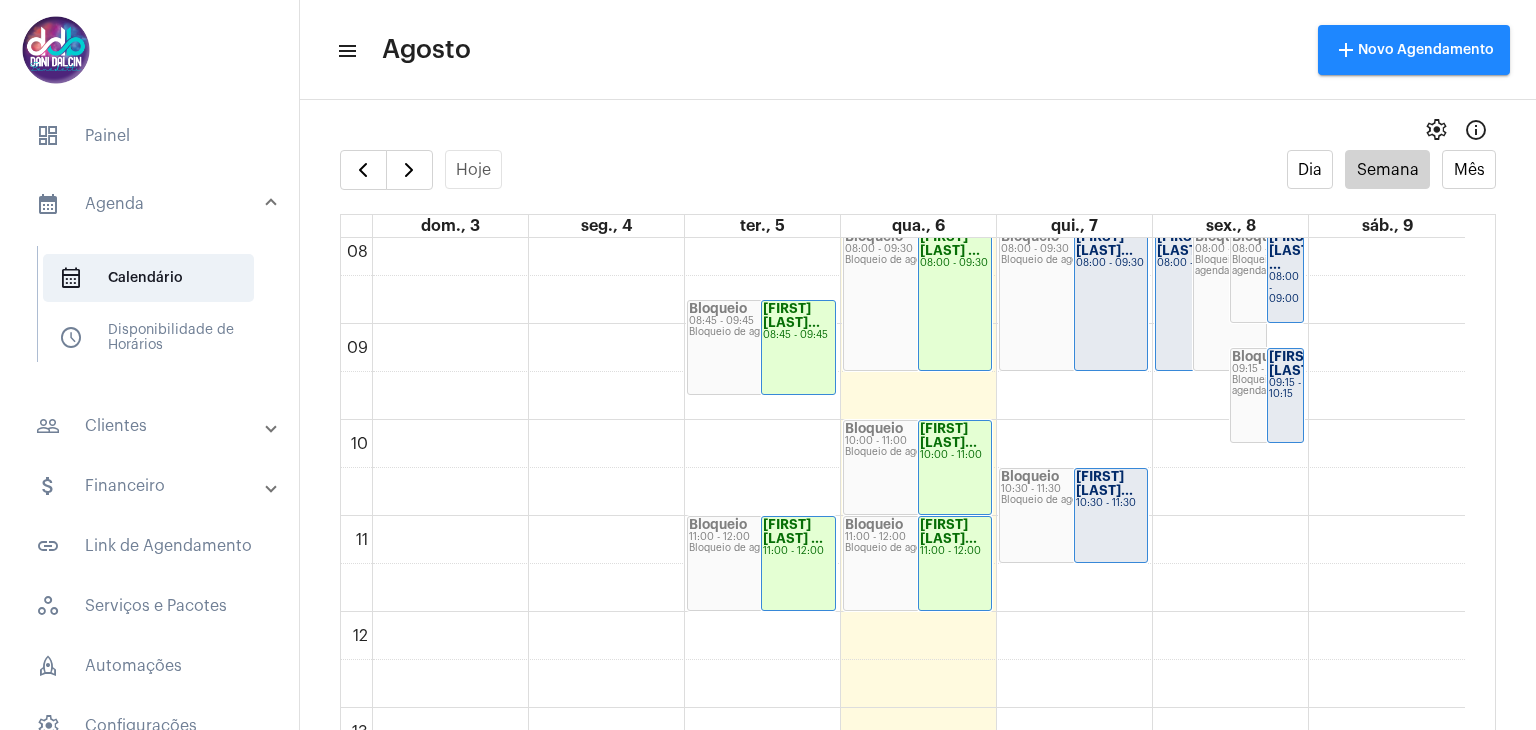 click on "00 01 02 03 04 05 06 07 08 09 10 11 12 13 14 15 16 17 18 19 20 21 22 23
Constelação com...
15:00 - 17:00
Agenda do Google
Papo Cabeça
16:00 - 17:00
Agenda do Google
Bloqueio
18:00 - 19:00
Bloqueio de agenda
[FIRST] [LAST] ...
18:00 - 19:00
Bloqueio
08:45 - 09:45
Bloqueio de agenda
[FIRST] [LAST]...
08:45 - 09:45
Bloqueio
11:00 - 12:00
Bloqueio de agenda
[FIRST] [LAST] ...
11:00 - 12:00
Bloqueio
16:00 - 17:00
Bloqueio de agenda" 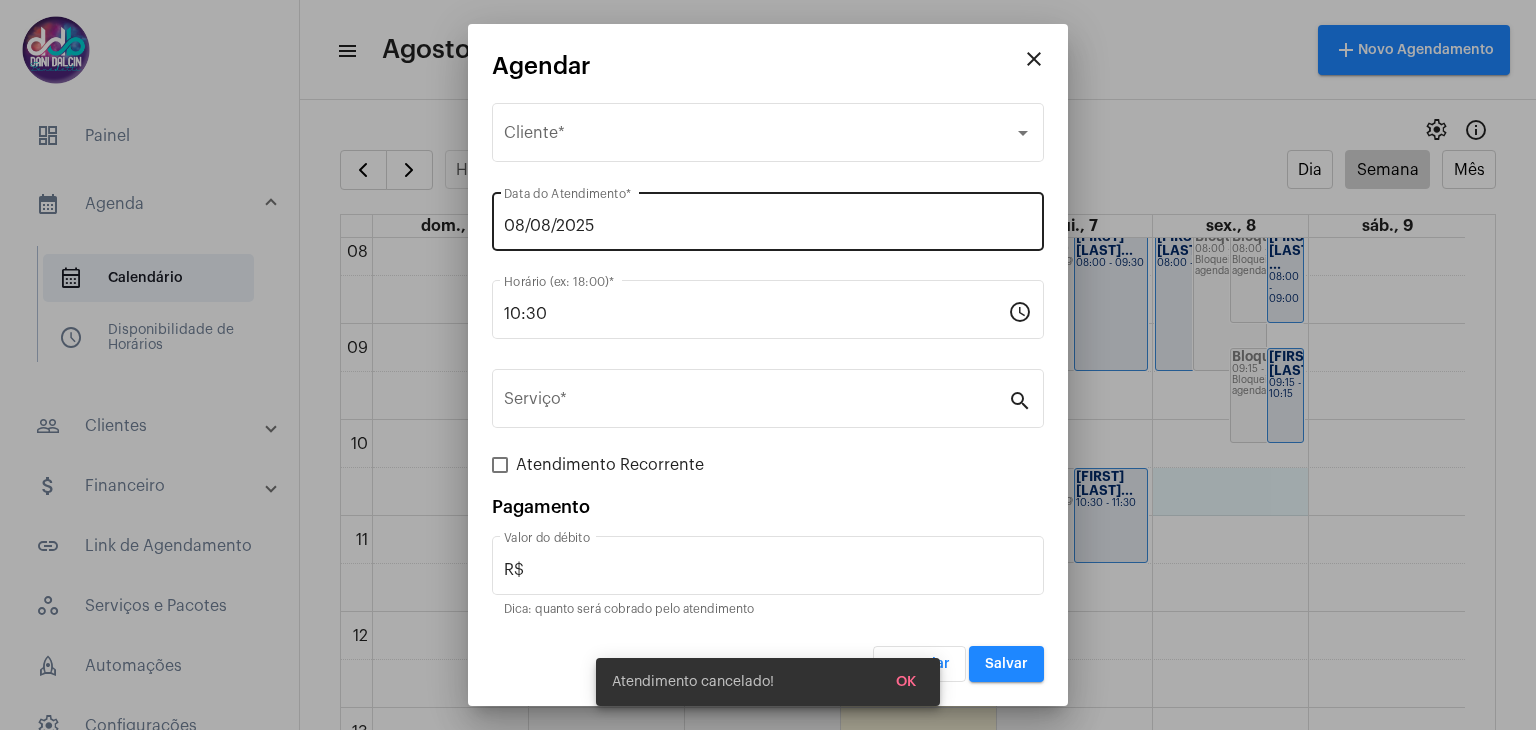 click on "[DATE] Data do Atendimento  *" at bounding box center (768, 219) 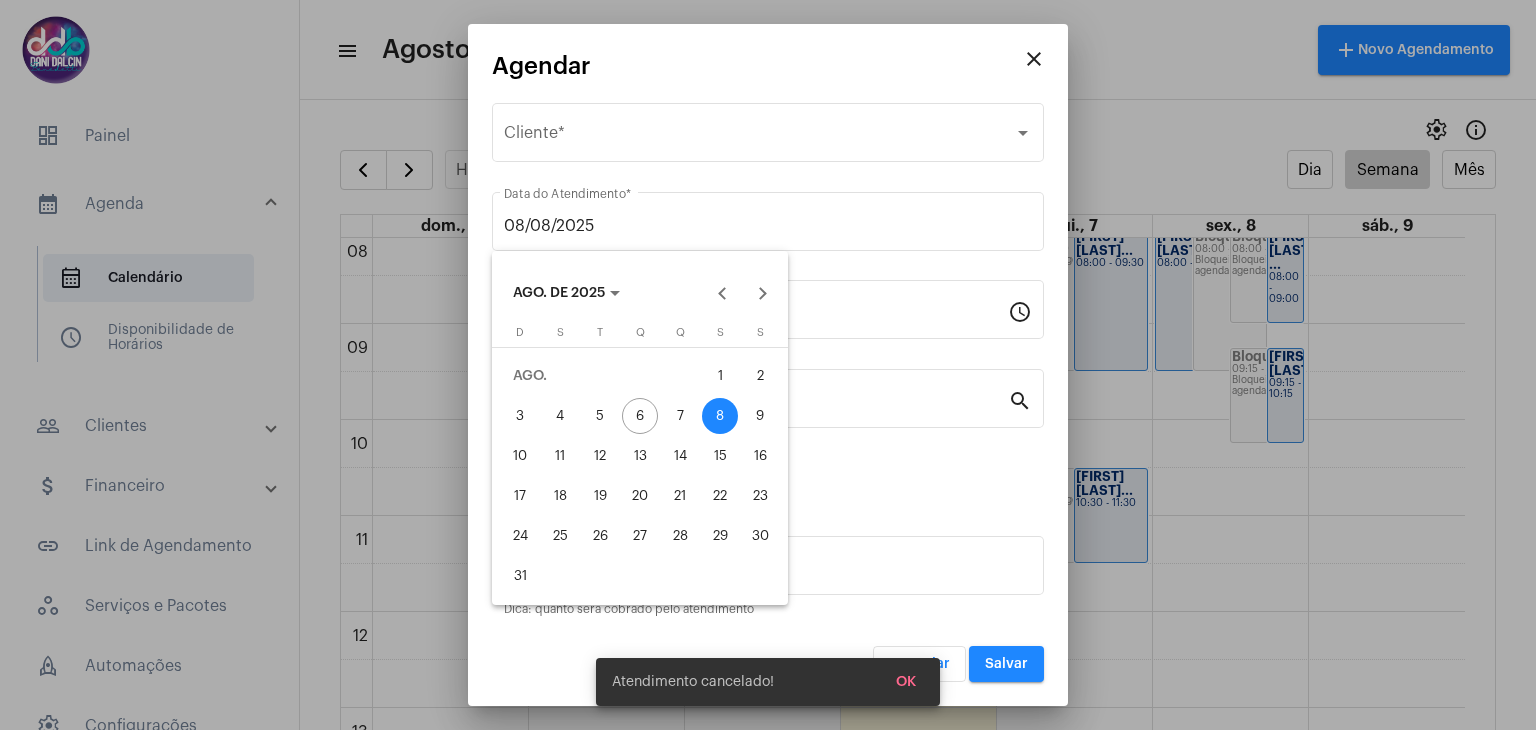 click on "7" at bounding box center (680, 416) 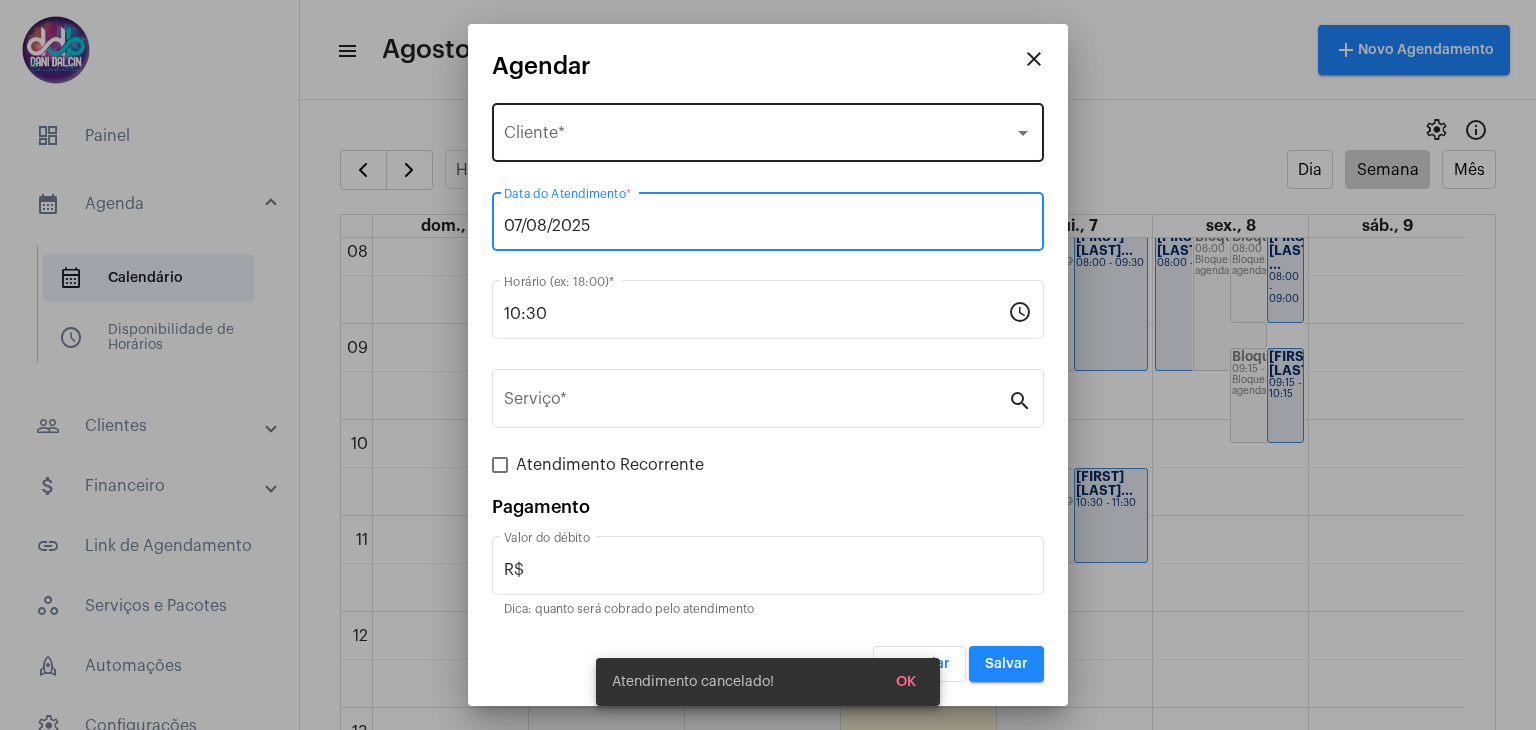 click on "Selecione o Cliente" at bounding box center [759, 137] 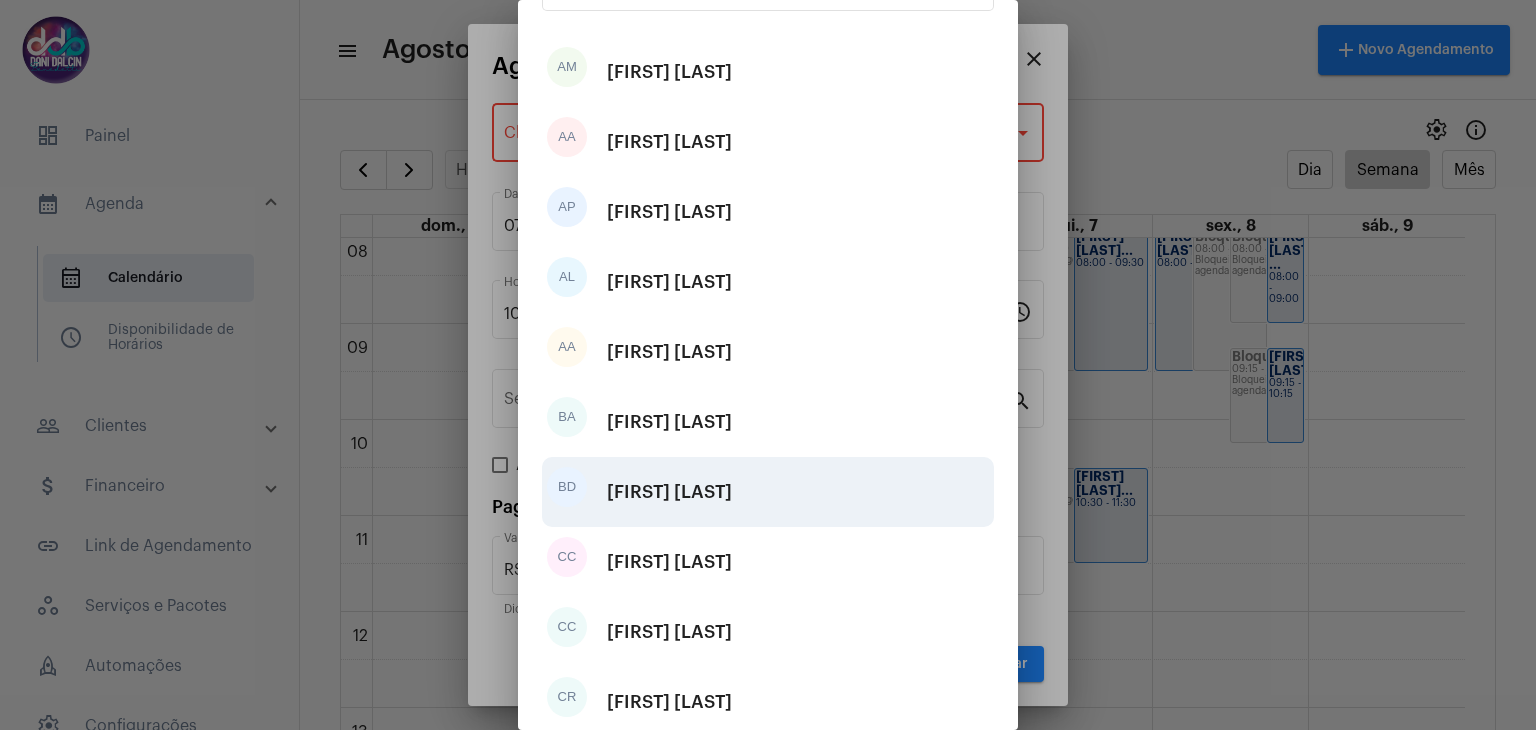 scroll, scrollTop: 250, scrollLeft: 0, axis: vertical 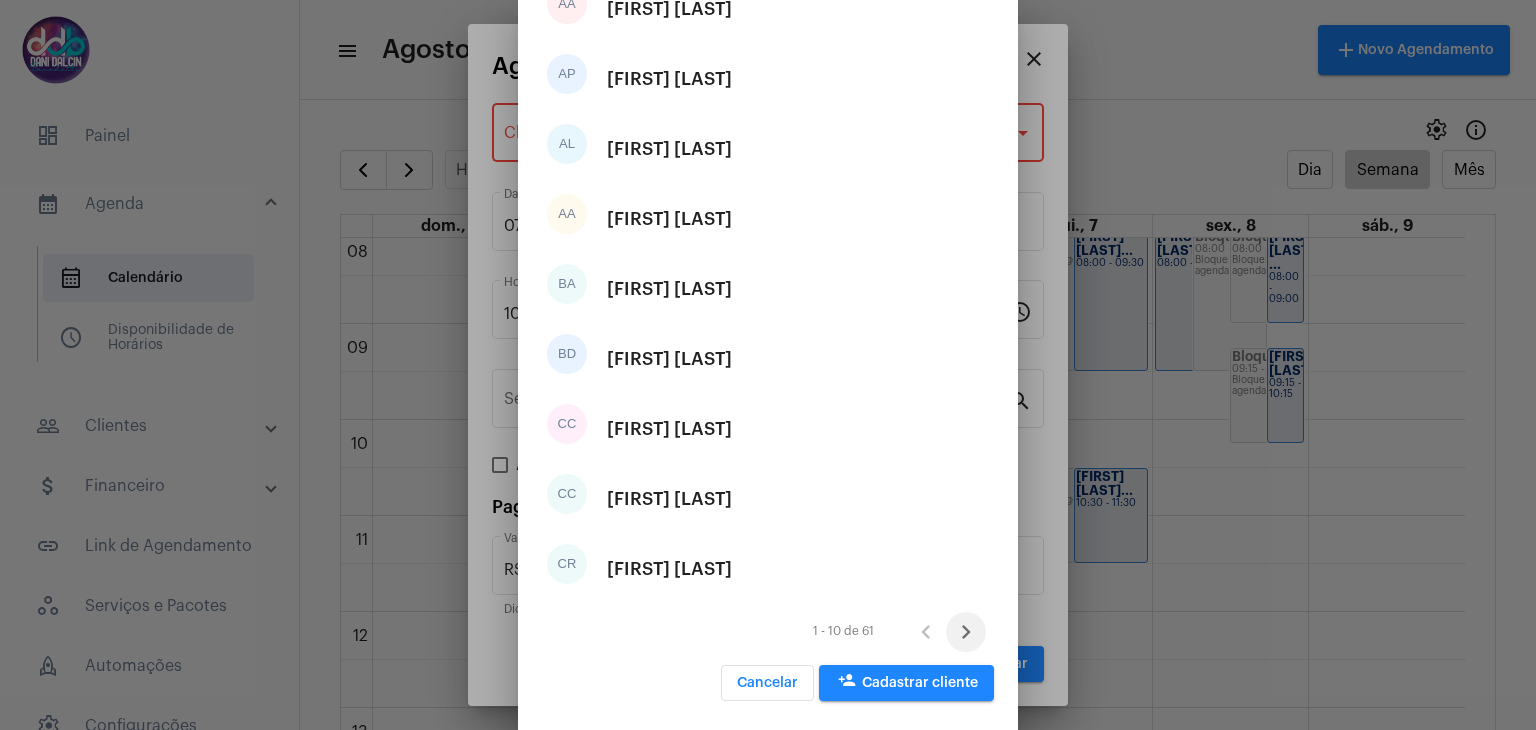click 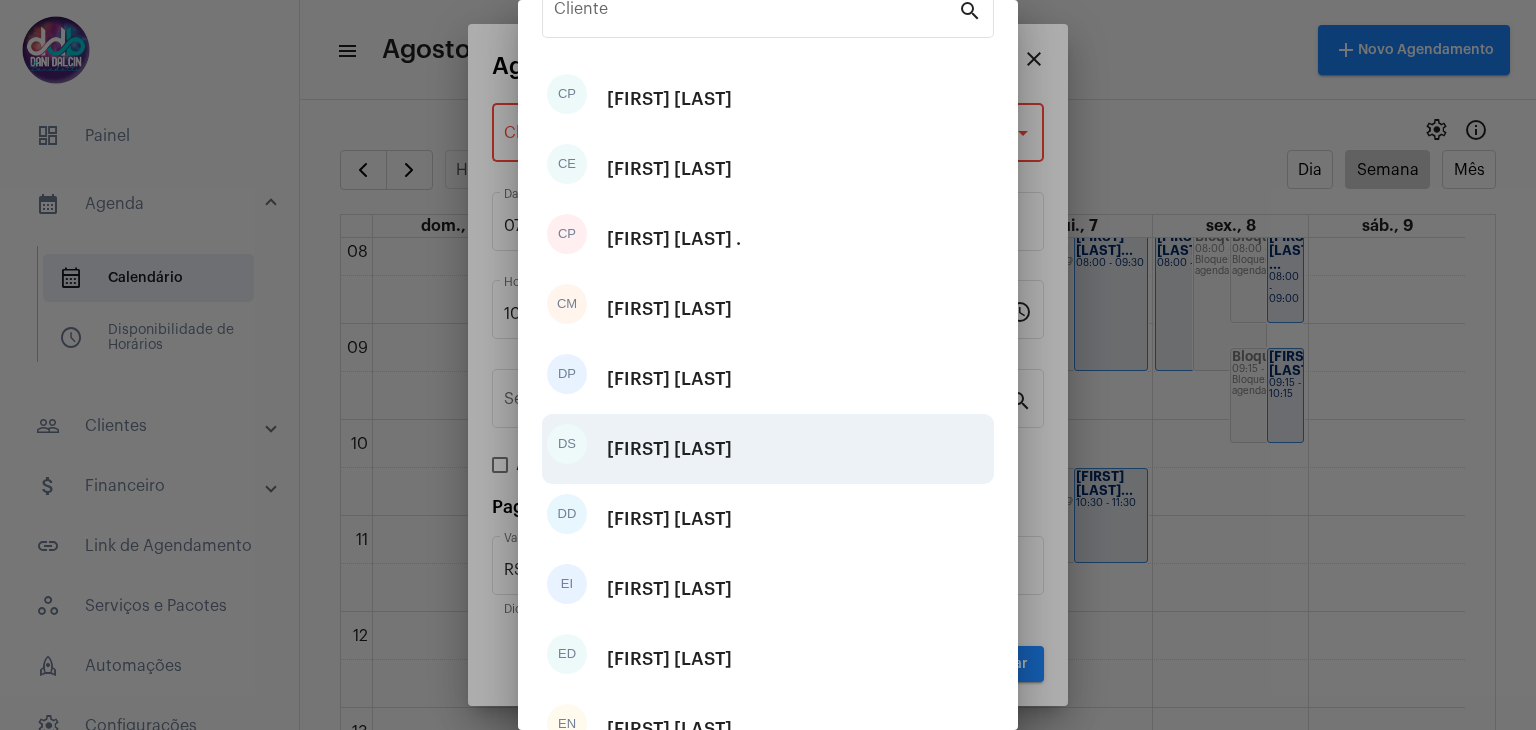 scroll, scrollTop: 0, scrollLeft: 0, axis: both 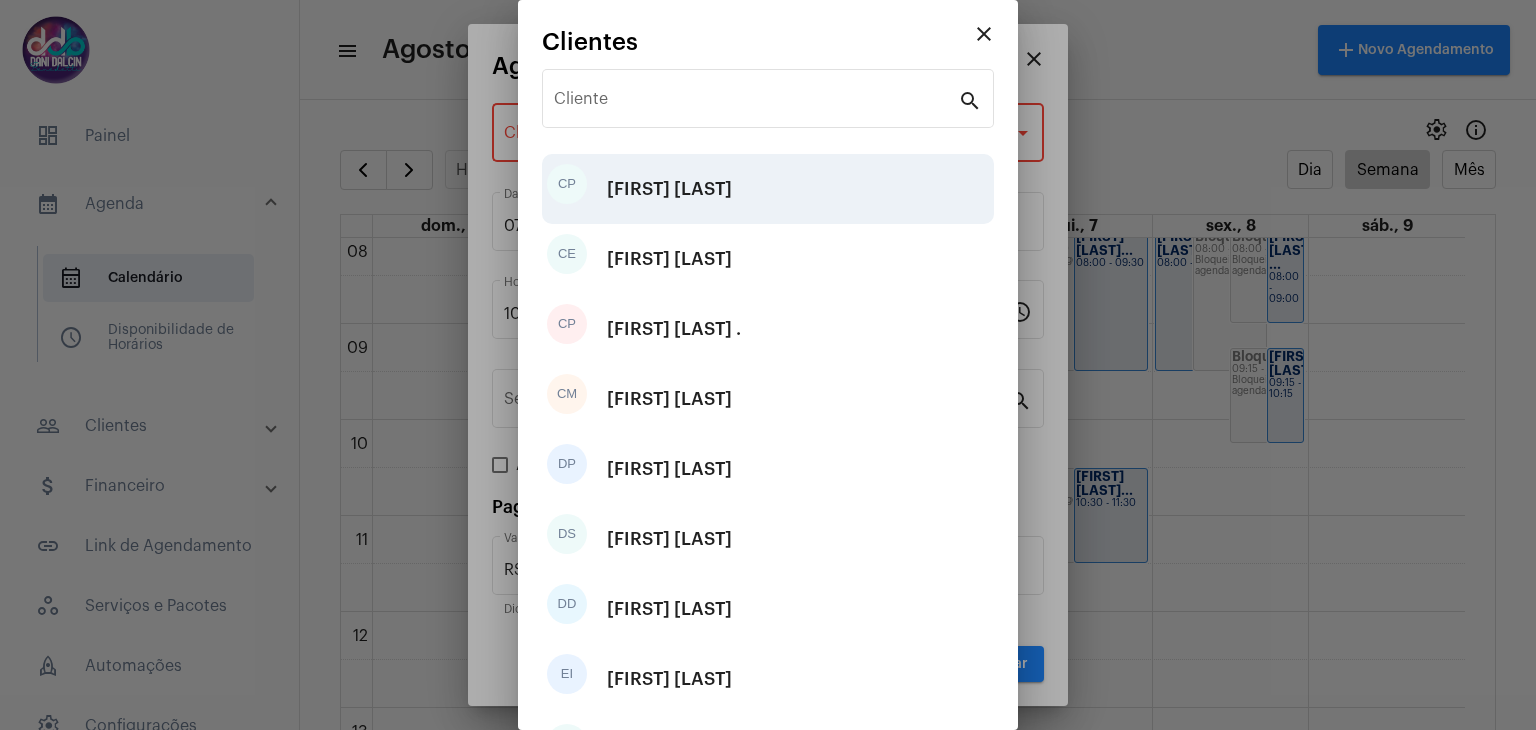 click on "[FIRST] [LAST]" at bounding box center [669, 189] 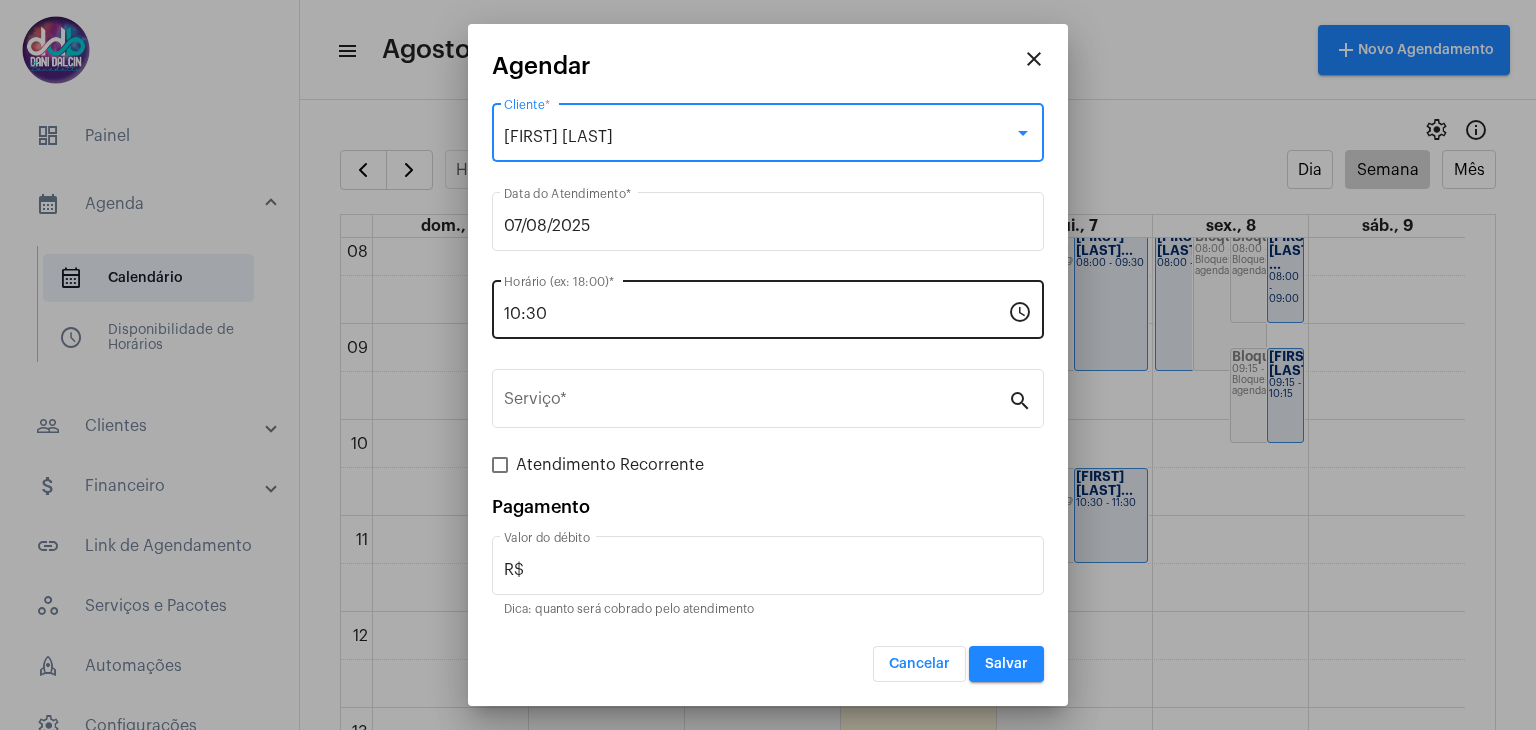 click on "10:30" at bounding box center (756, 314) 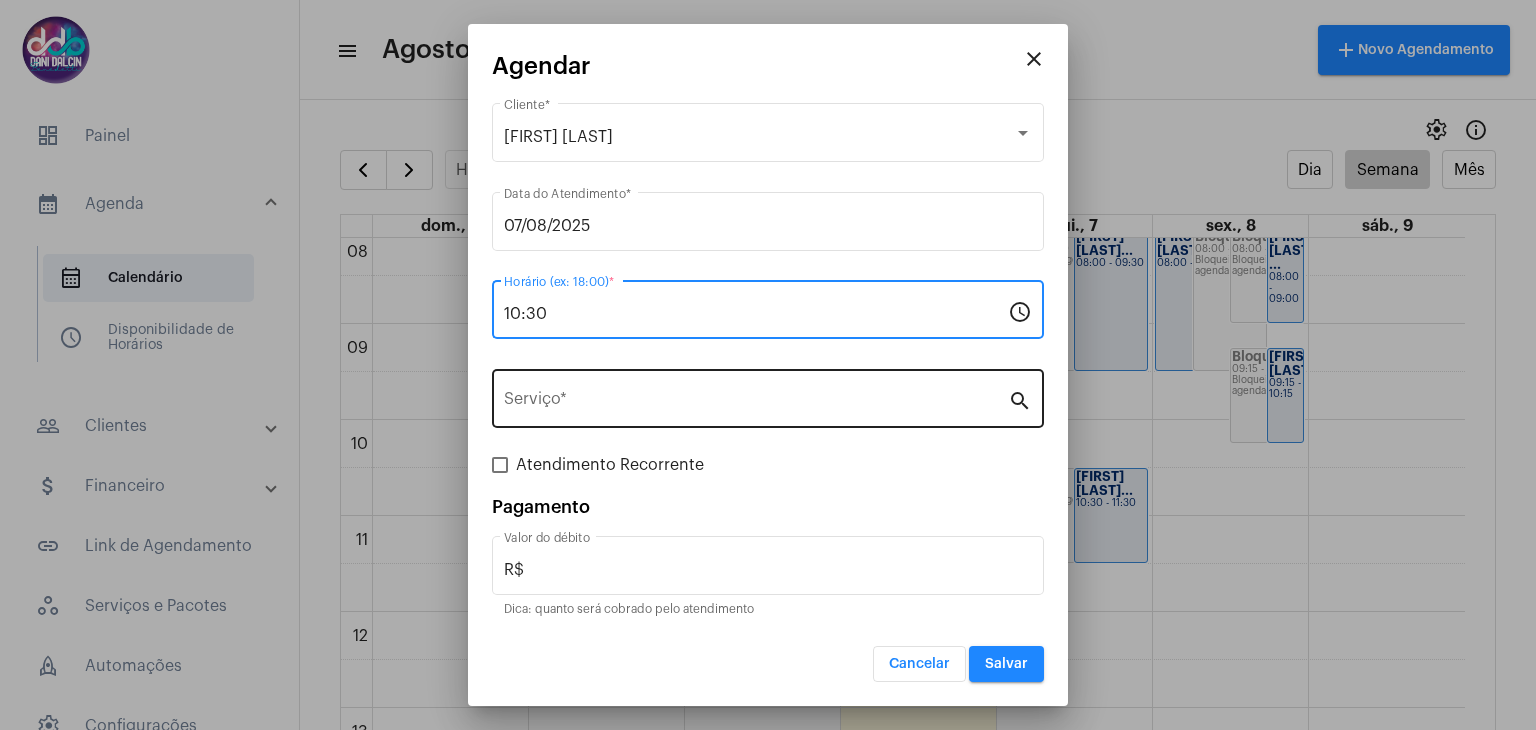 click on "Serviço  *" at bounding box center (756, 396) 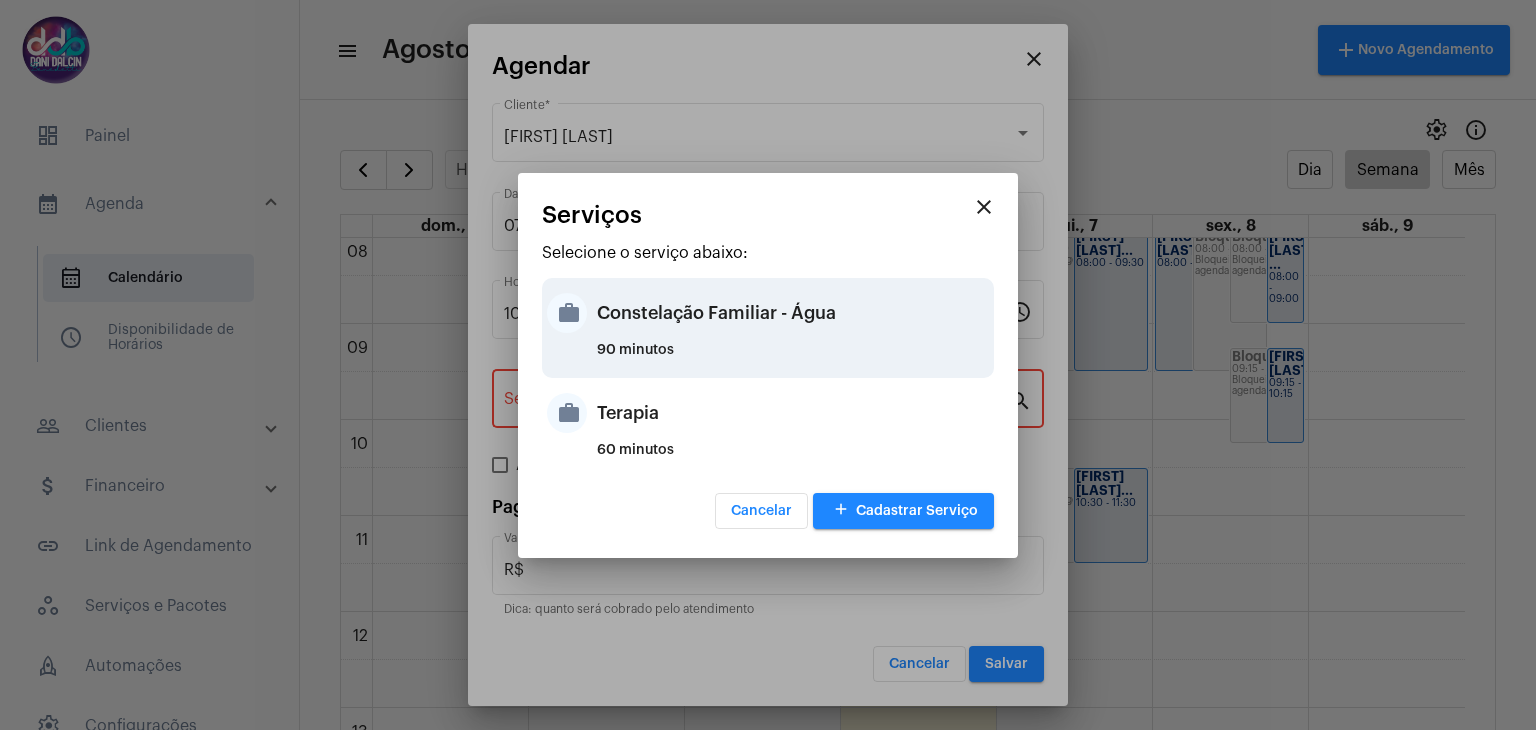 click on "Constelação Familiar - Água" at bounding box center (793, 313) 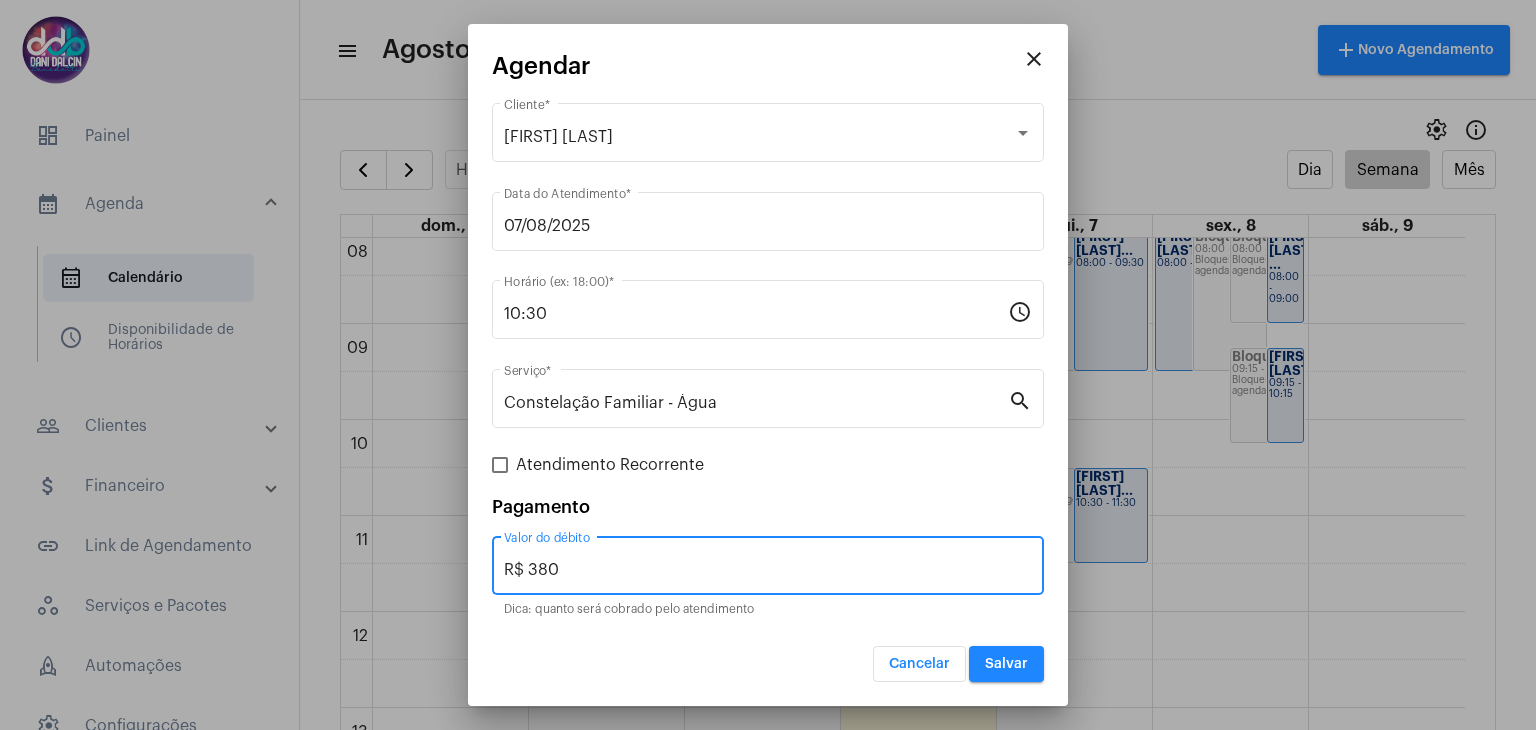 click on "R$ 380" at bounding box center [768, 570] 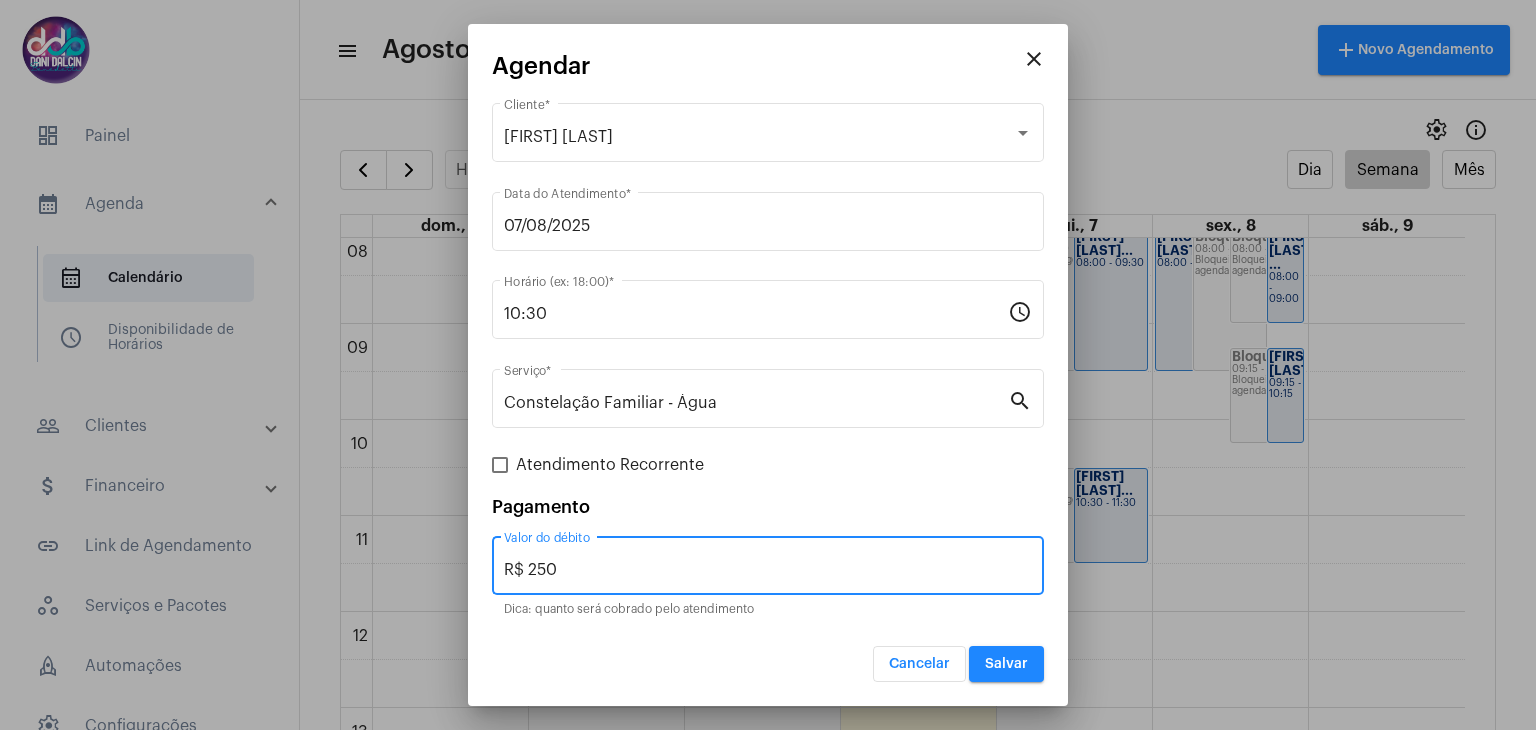 type on "R$ 250" 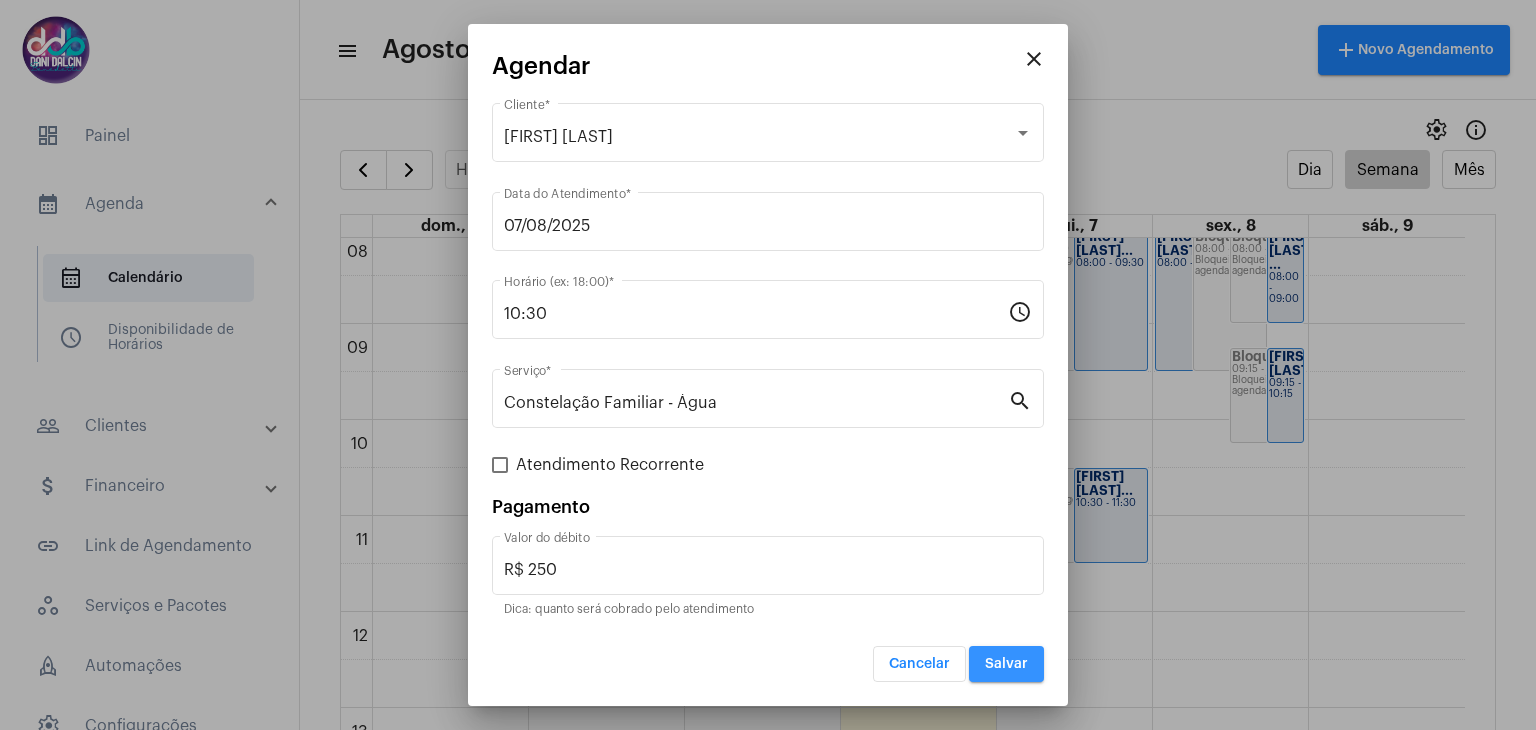 click on "Salvar" at bounding box center [1006, 664] 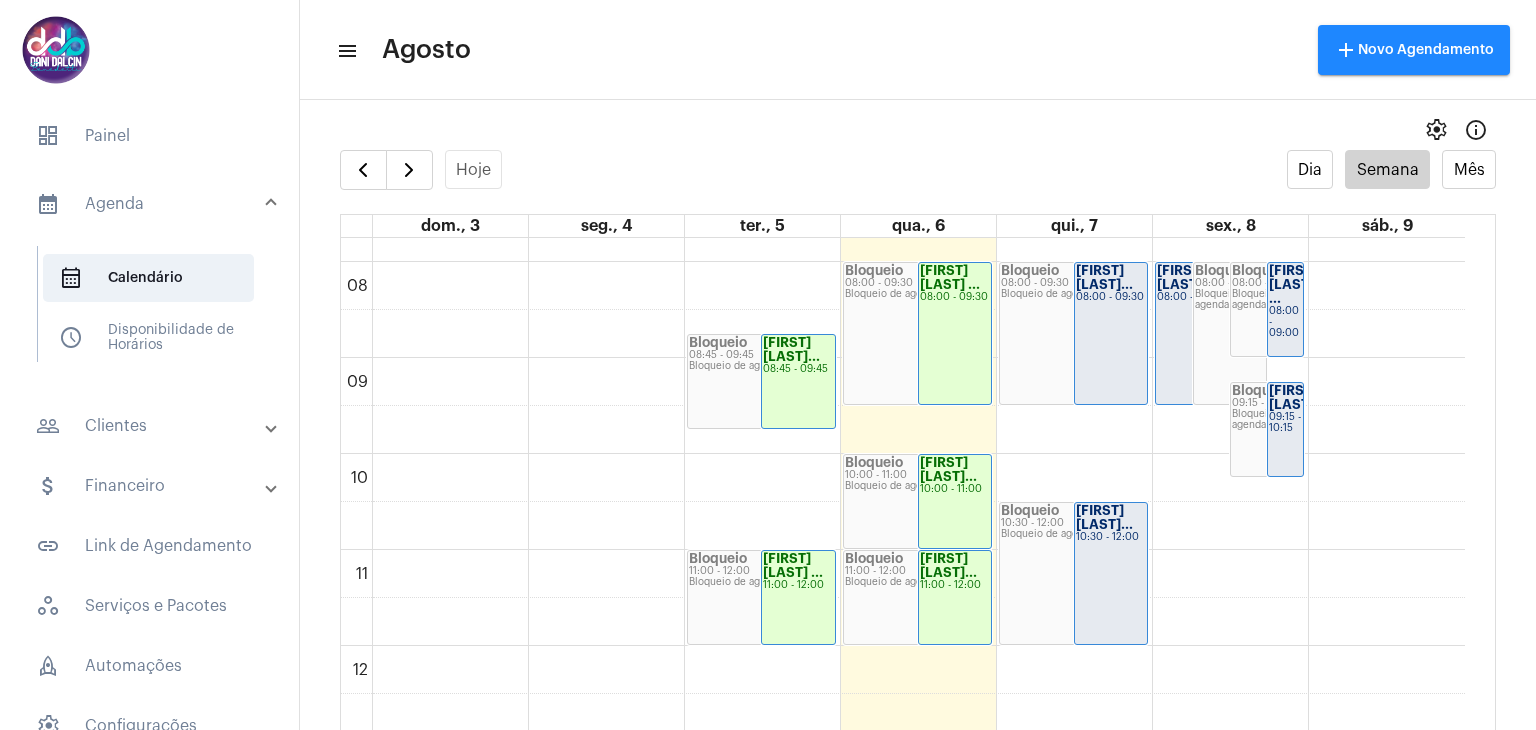 scroll, scrollTop: 778, scrollLeft: 0, axis: vertical 